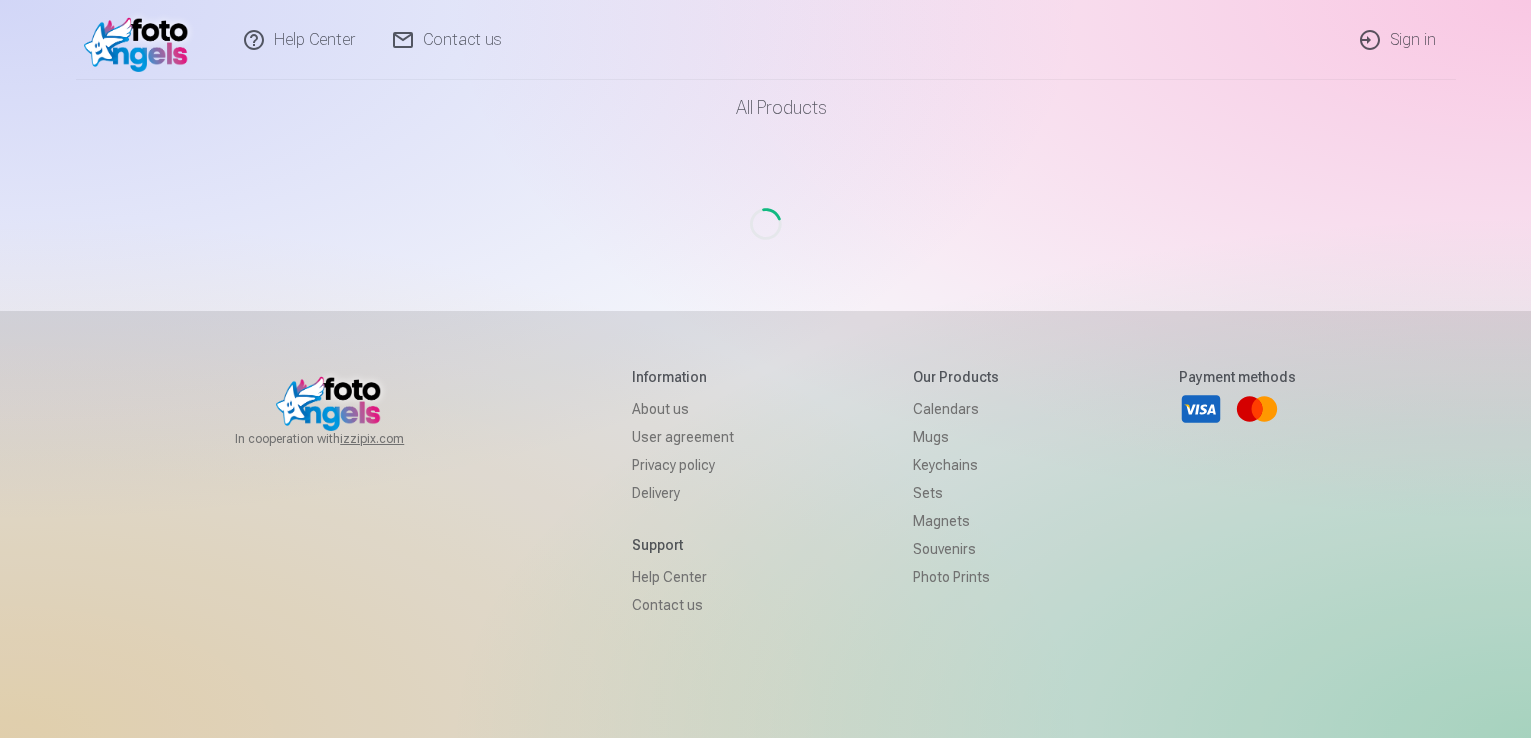 scroll, scrollTop: 0, scrollLeft: 0, axis: both 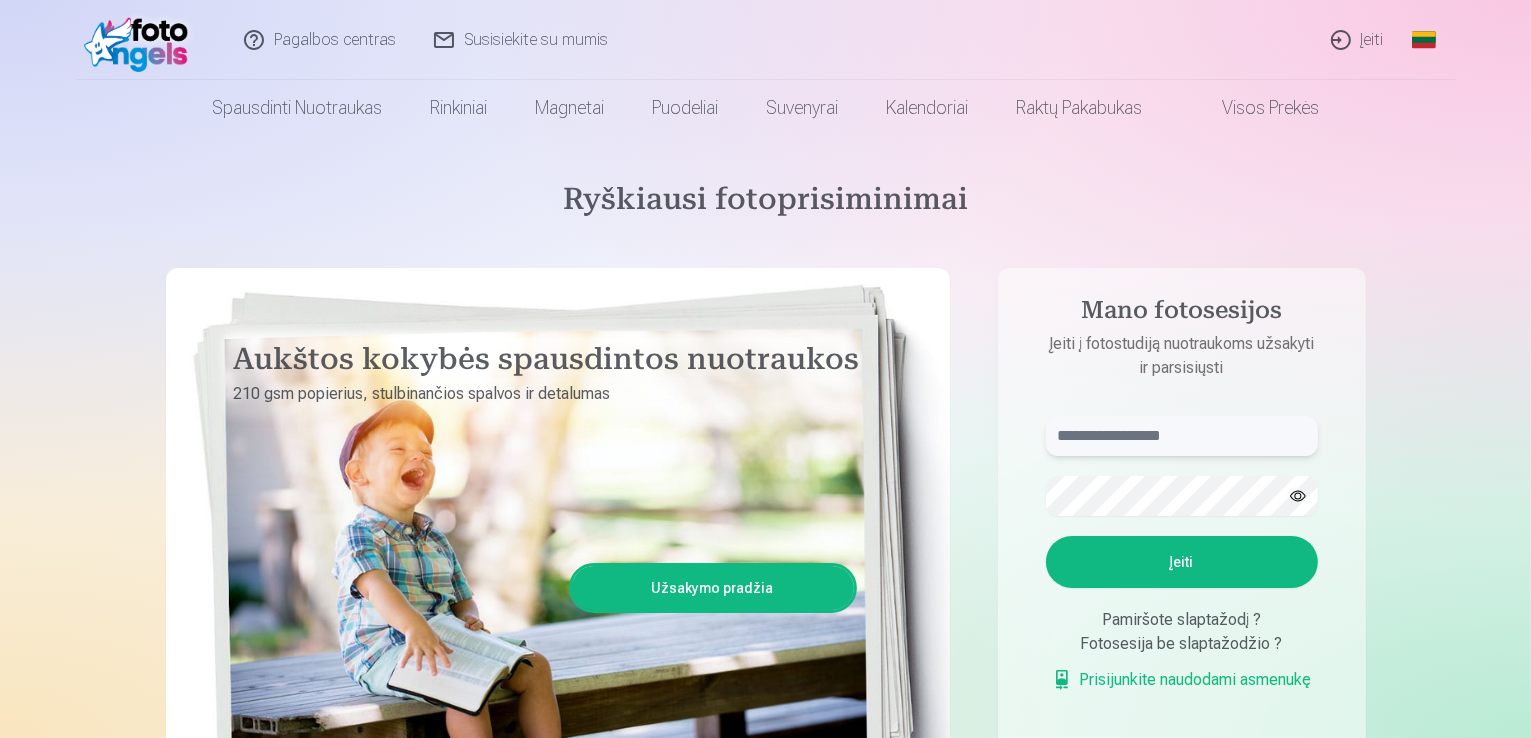 click at bounding box center [1182, 436] 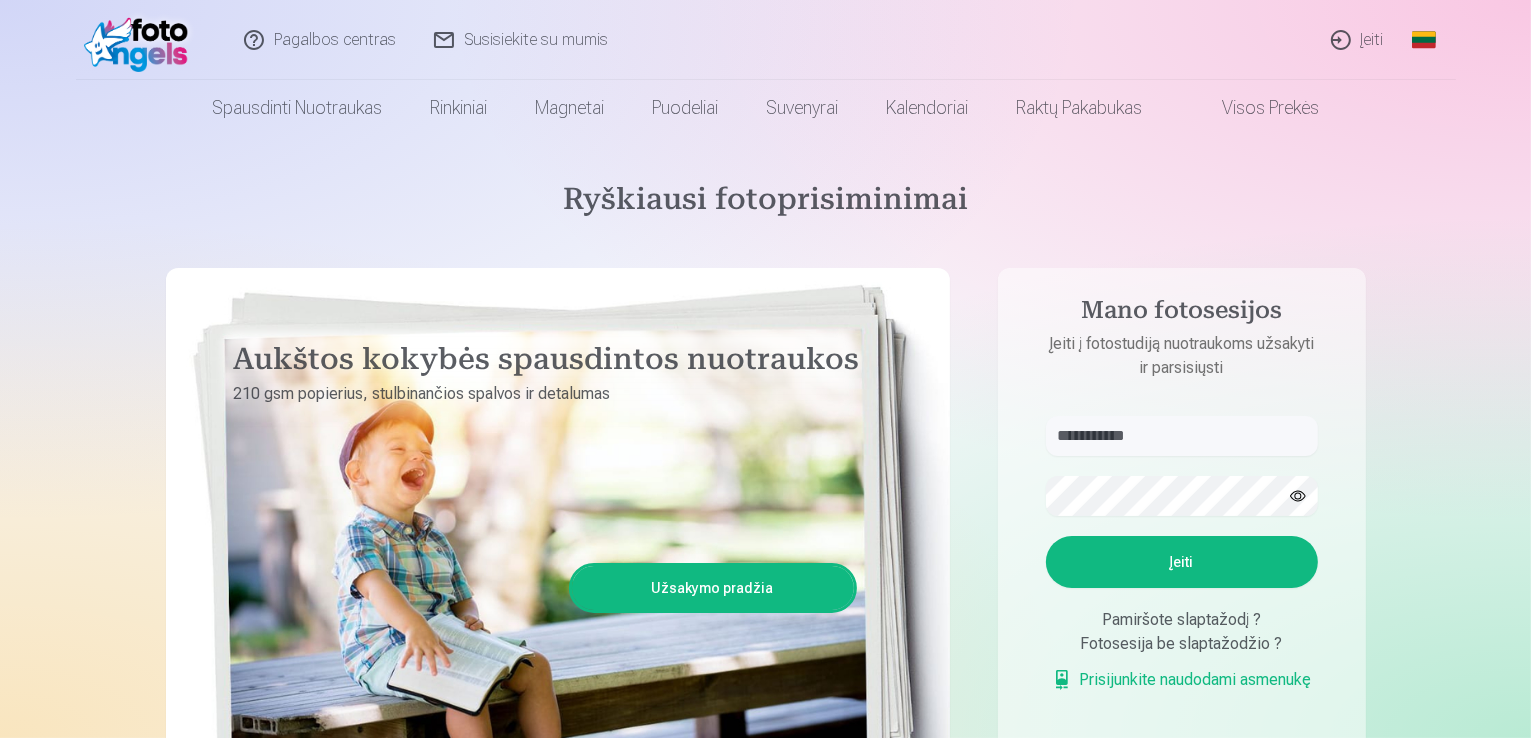 click on "Įeiti" at bounding box center [1182, 562] 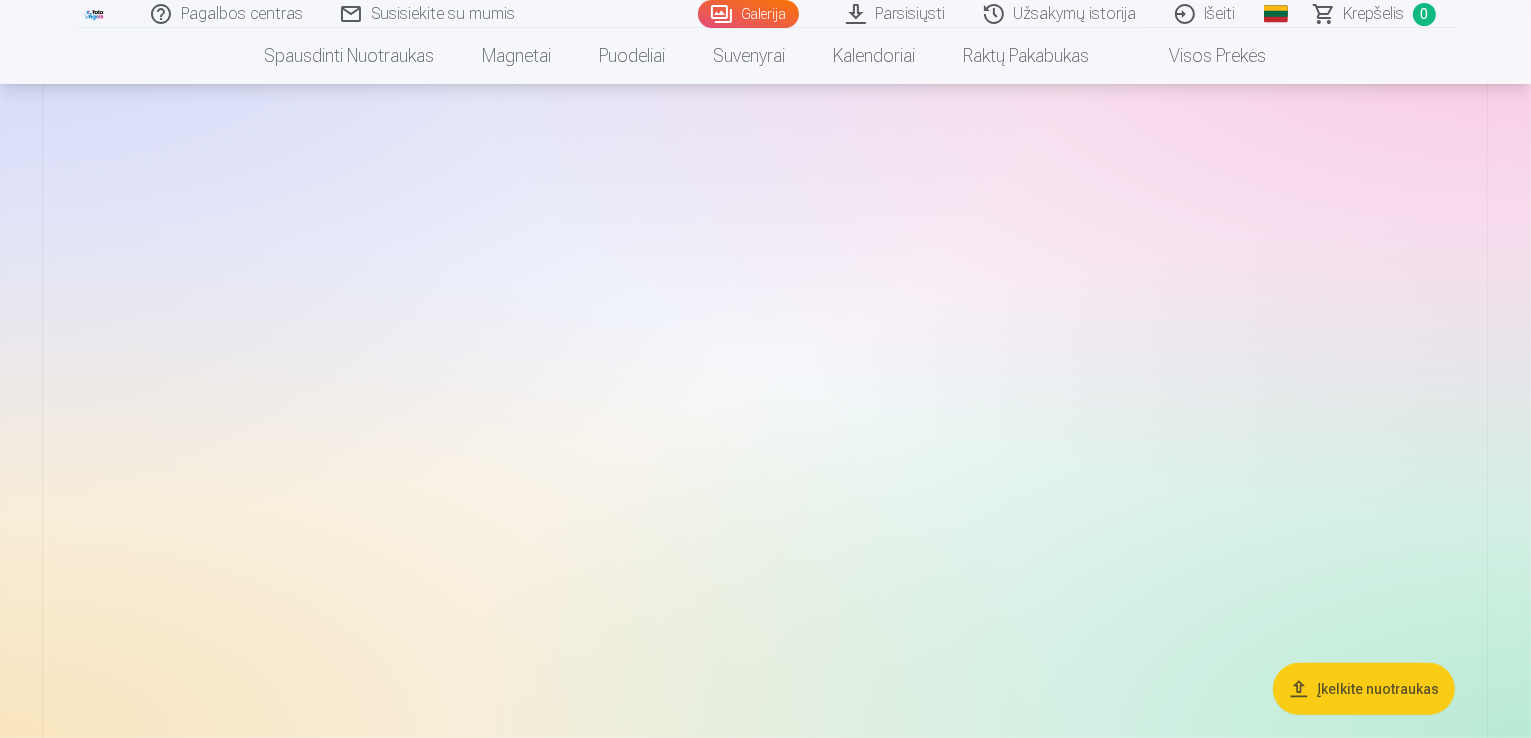 scroll, scrollTop: 428, scrollLeft: 0, axis: vertical 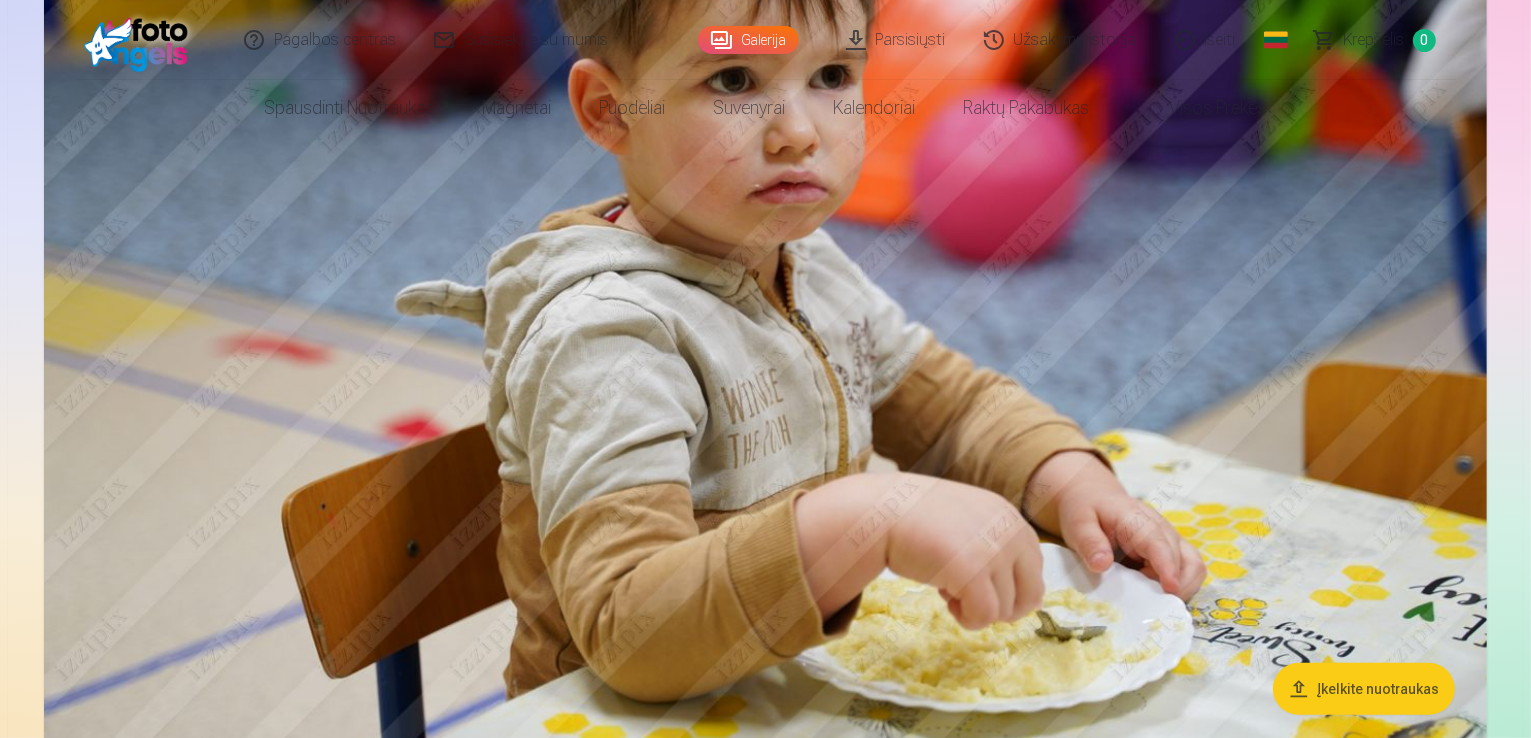 click on "Galerija" at bounding box center (748, 40) 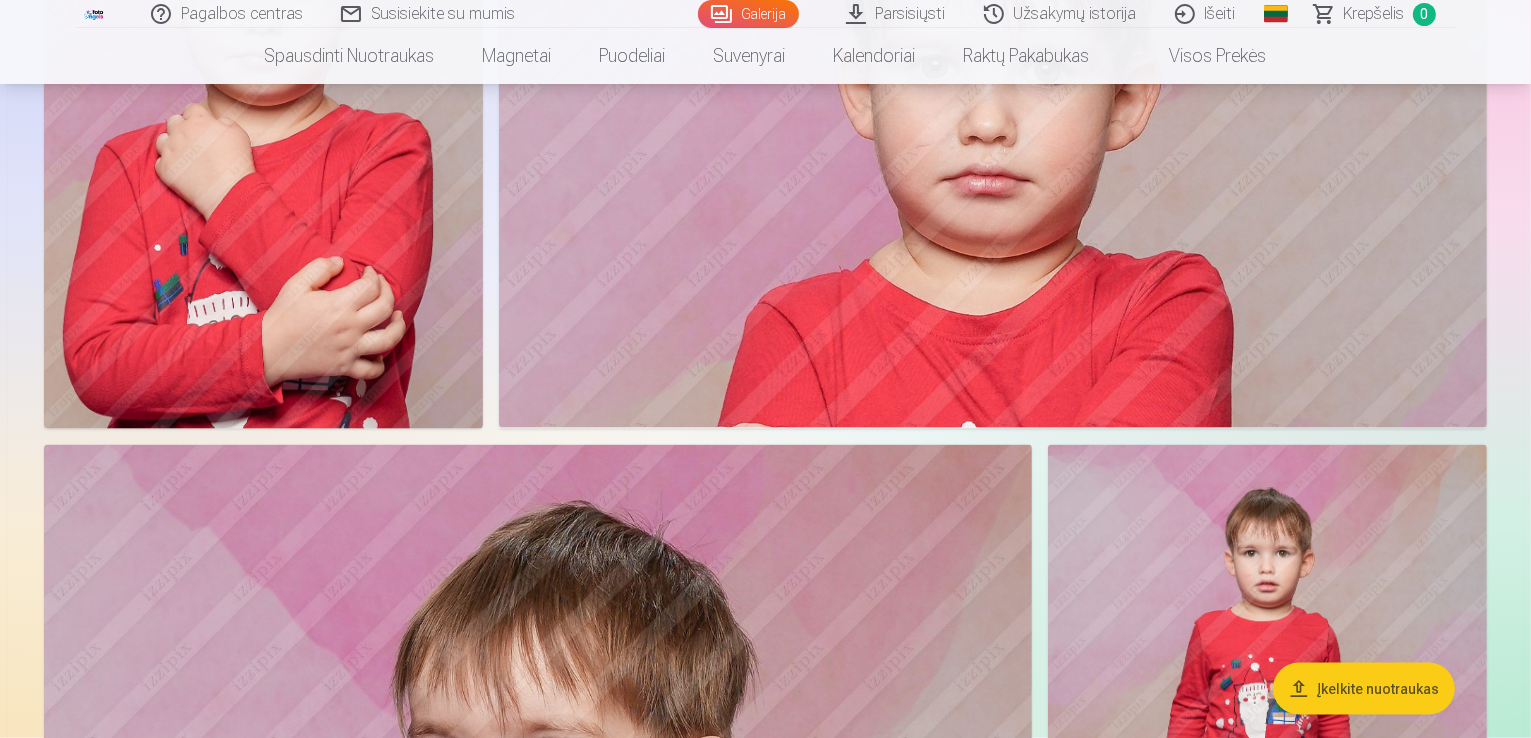 scroll, scrollTop: 2528, scrollLeft: 0, axis: vertical 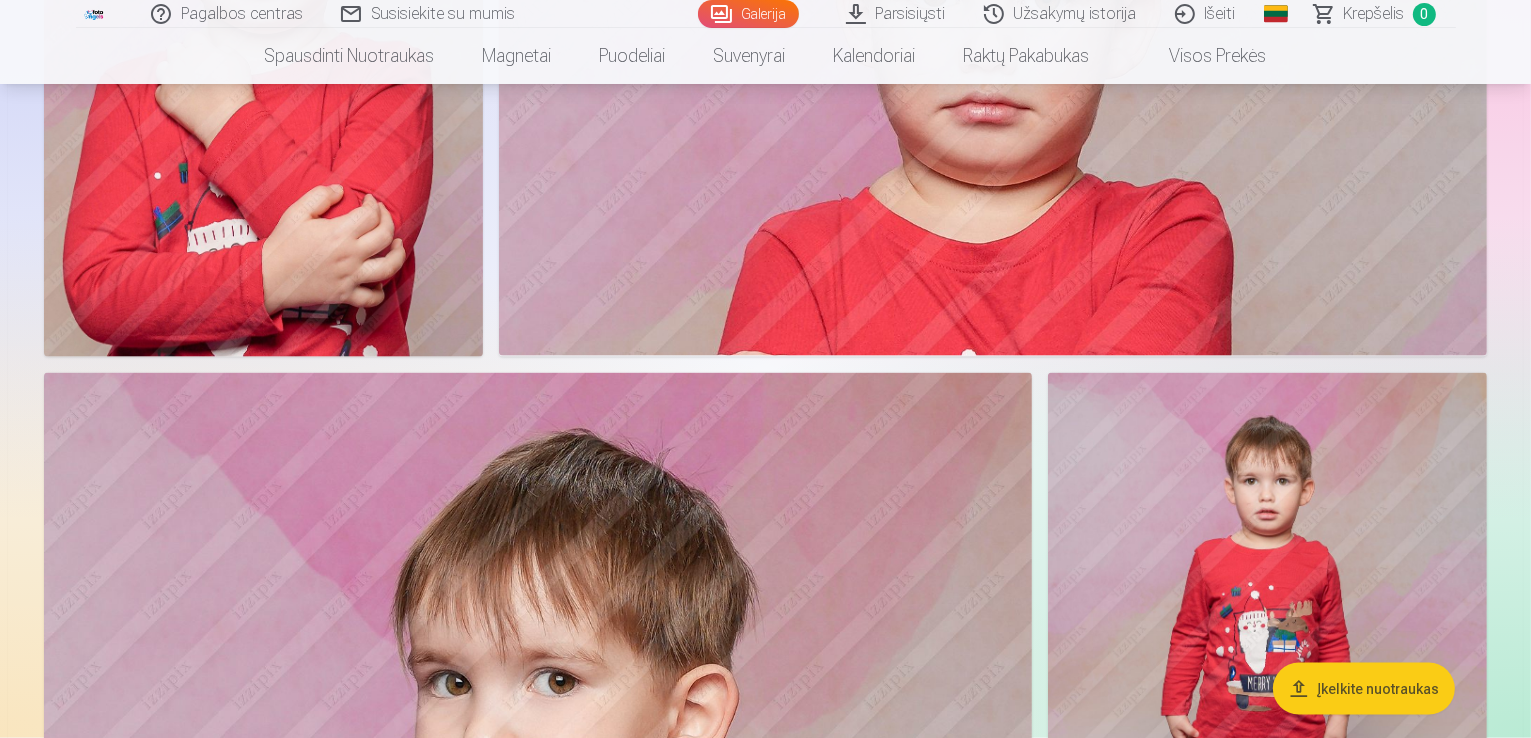 click at bounding box center [973, -567] 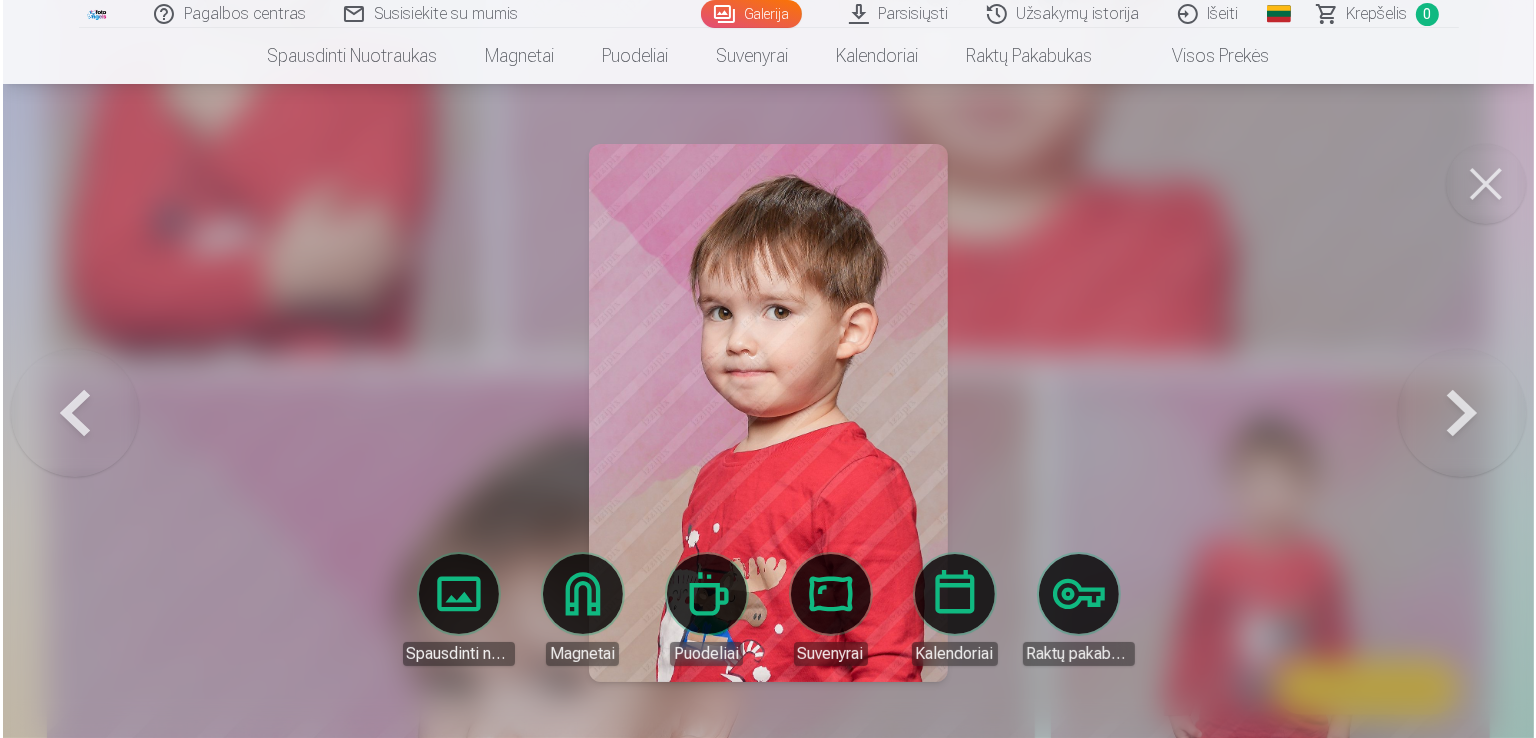 scroll, scrollTop: 2533, scrollLeft: 0, axis: vertical 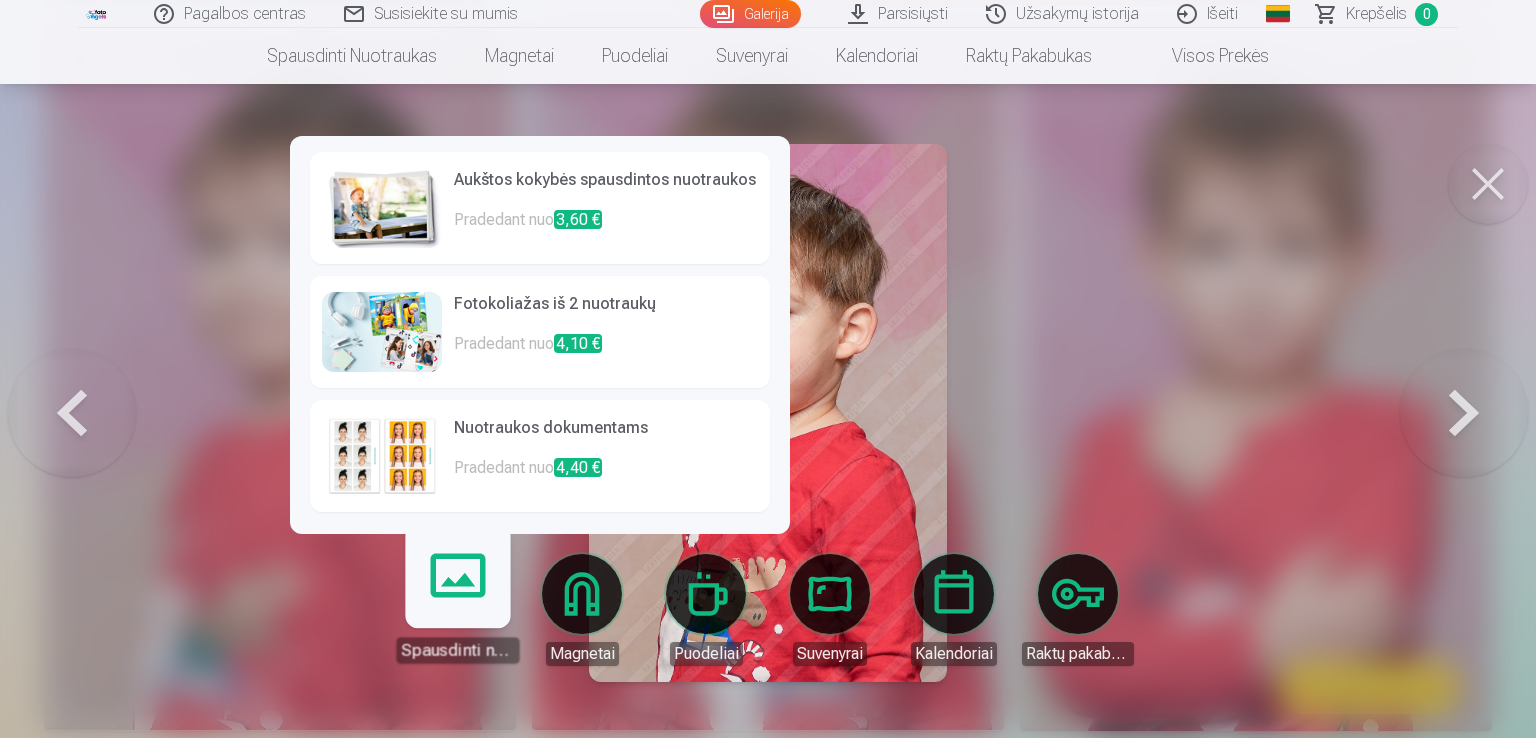 click on "Spausdinti nuotraukas" at bounding box center [457, 601] 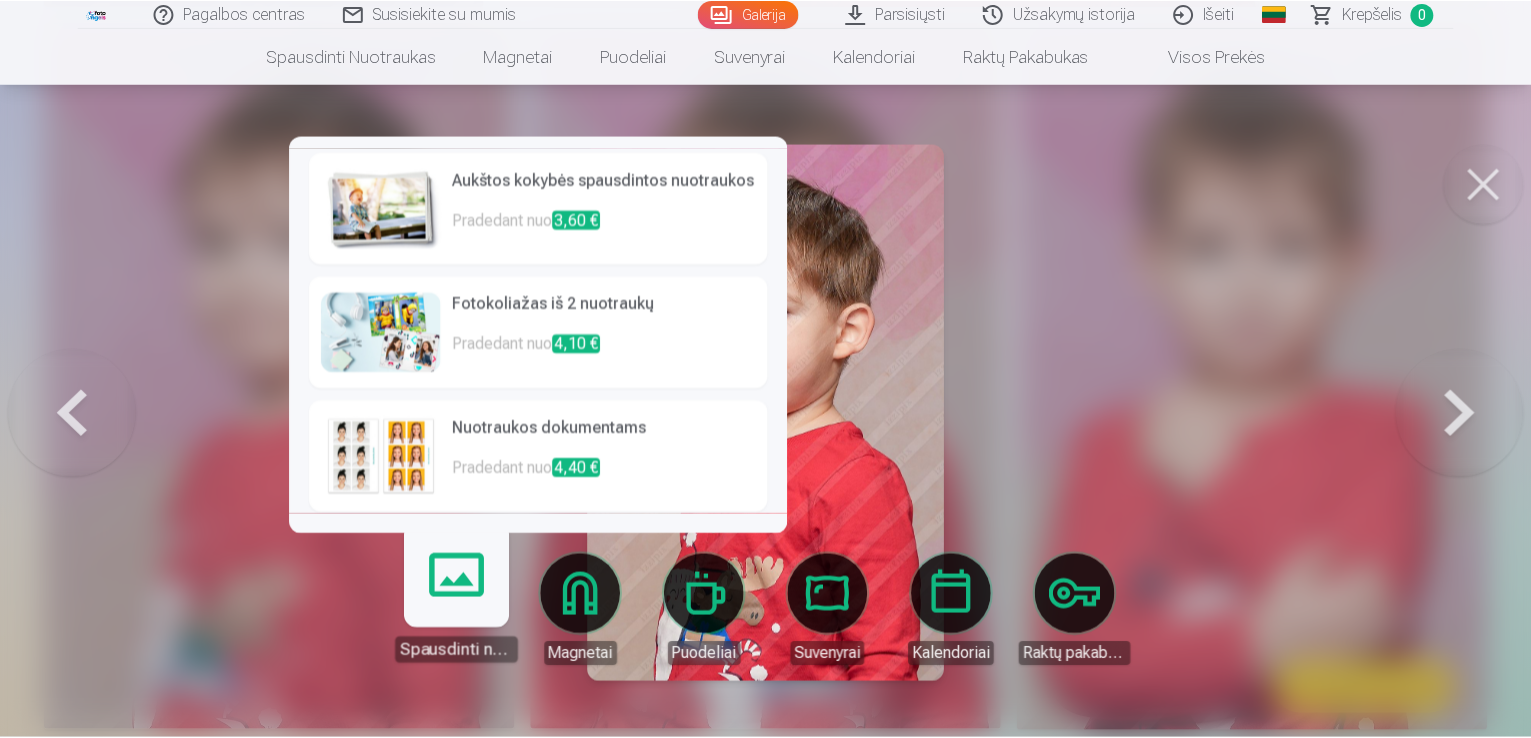 scroll, scrollTop: 0, scrollLeft: 0, axis: both 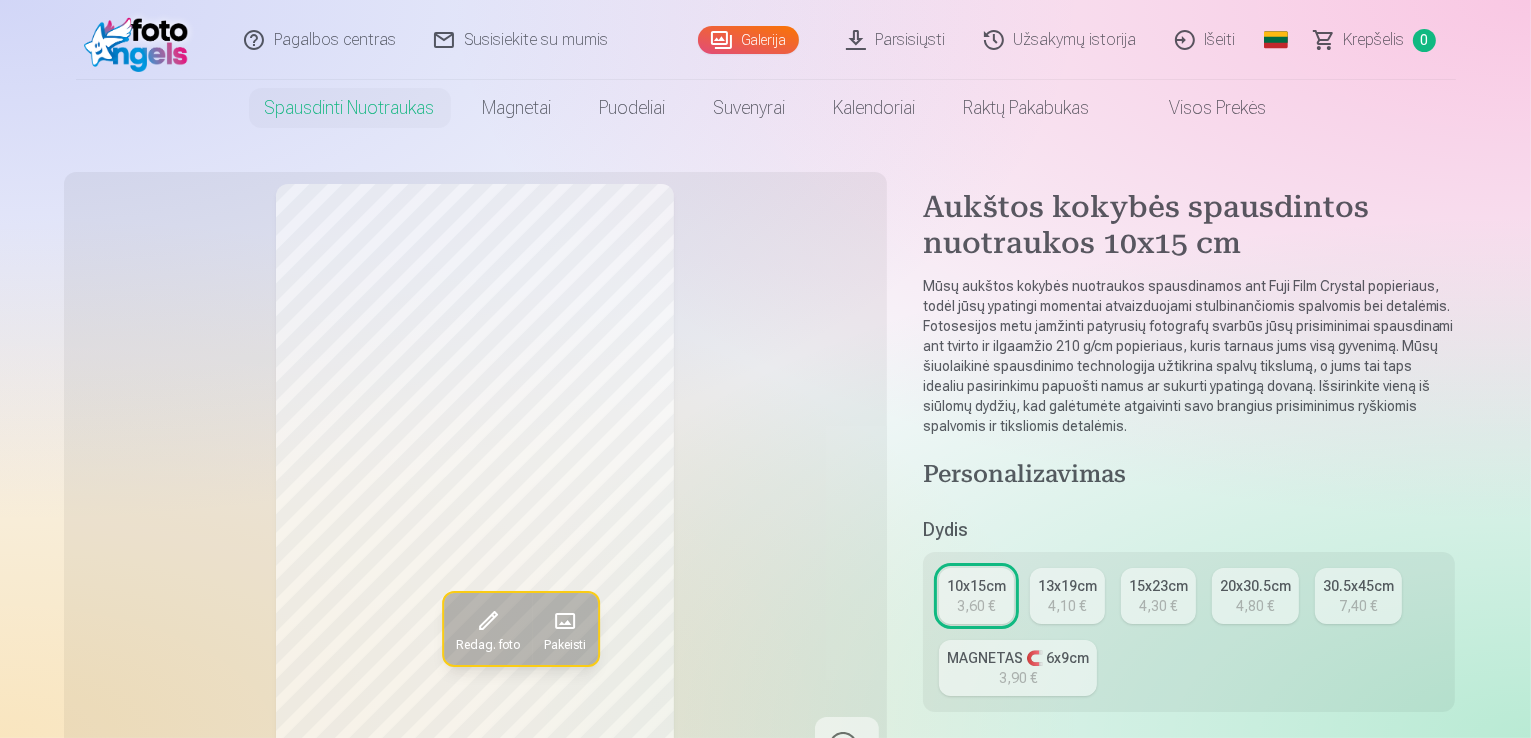 click on "10x15cm" at bounding box center (976, 586) 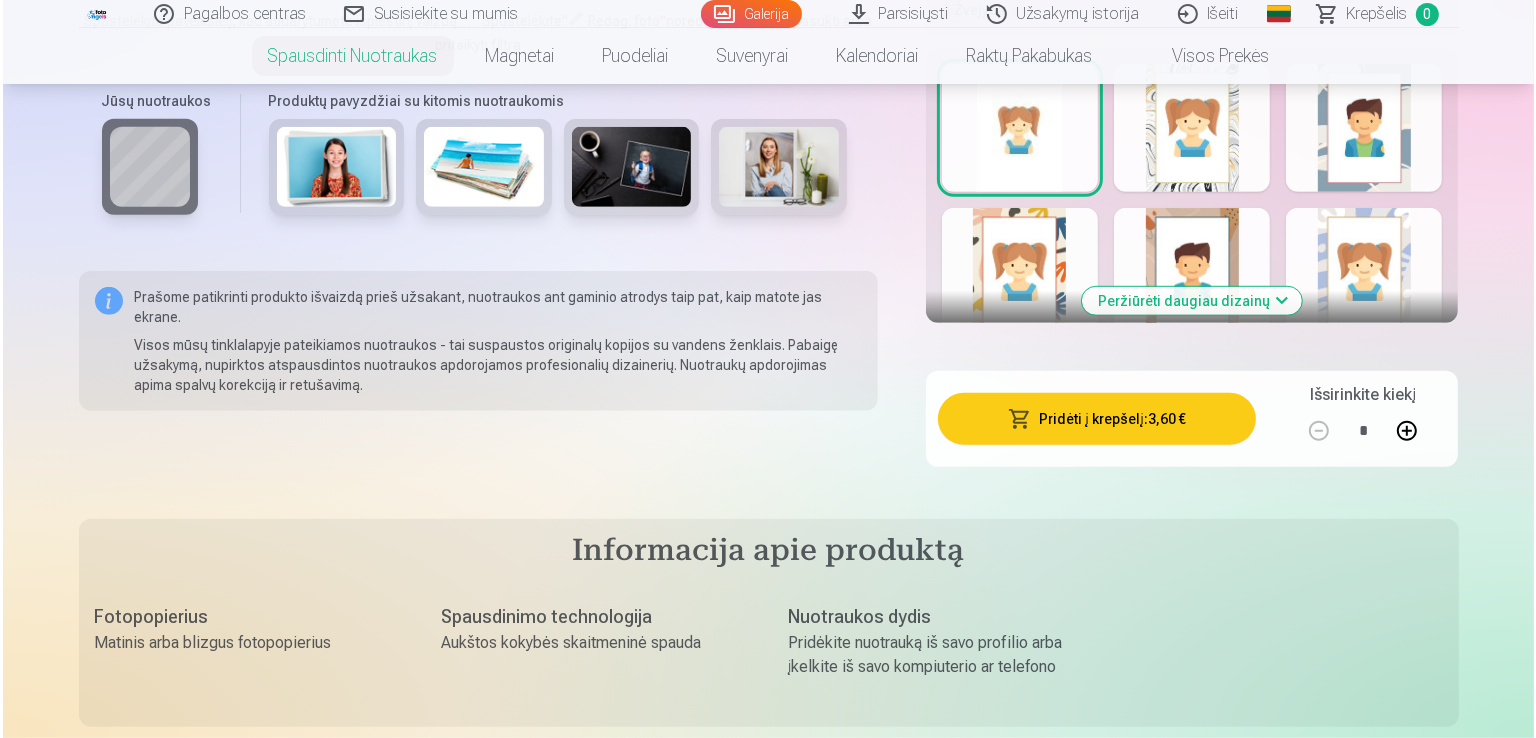 scroll, scrollTop: 1363, scrollLeft: 0, axis: vertical 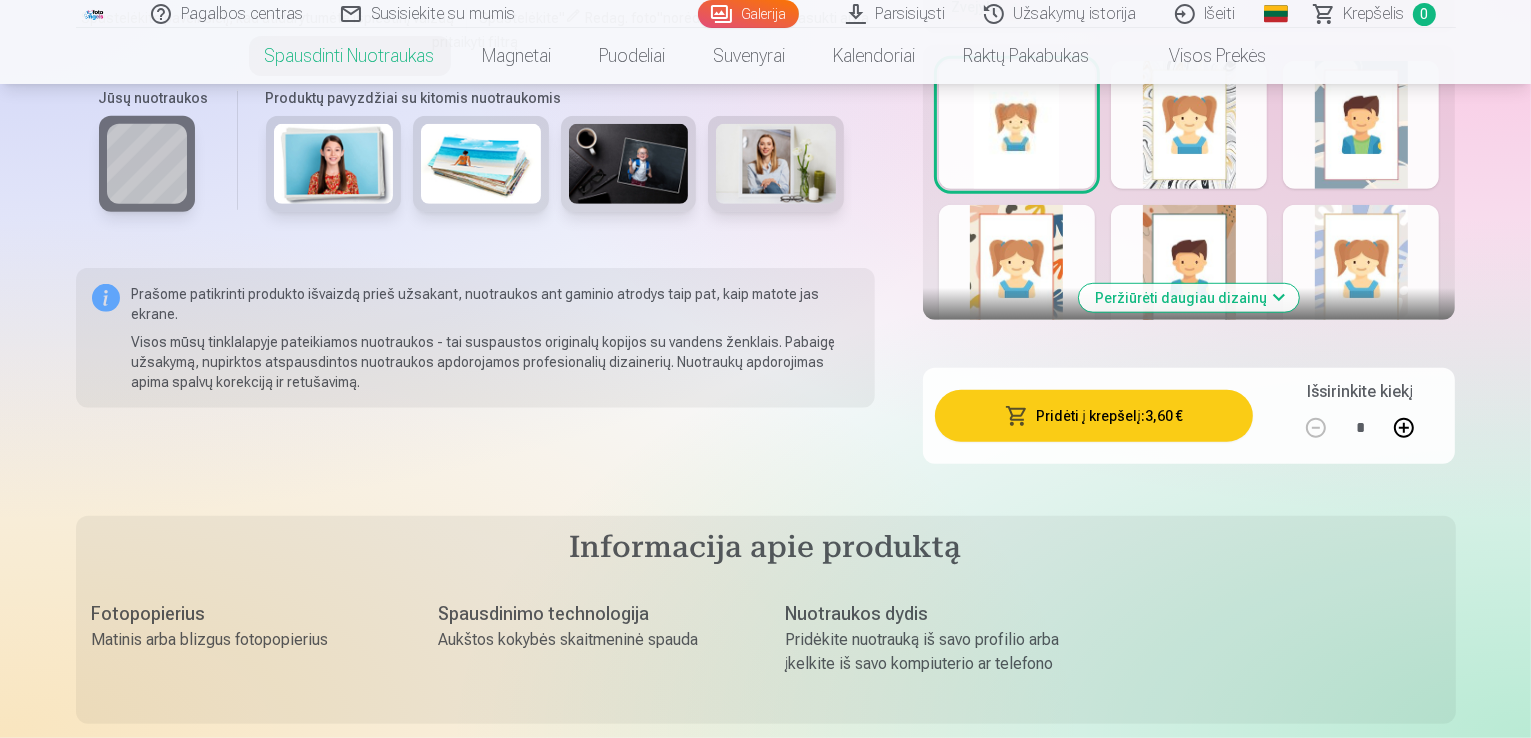 click at bounding box center [1404, 428] 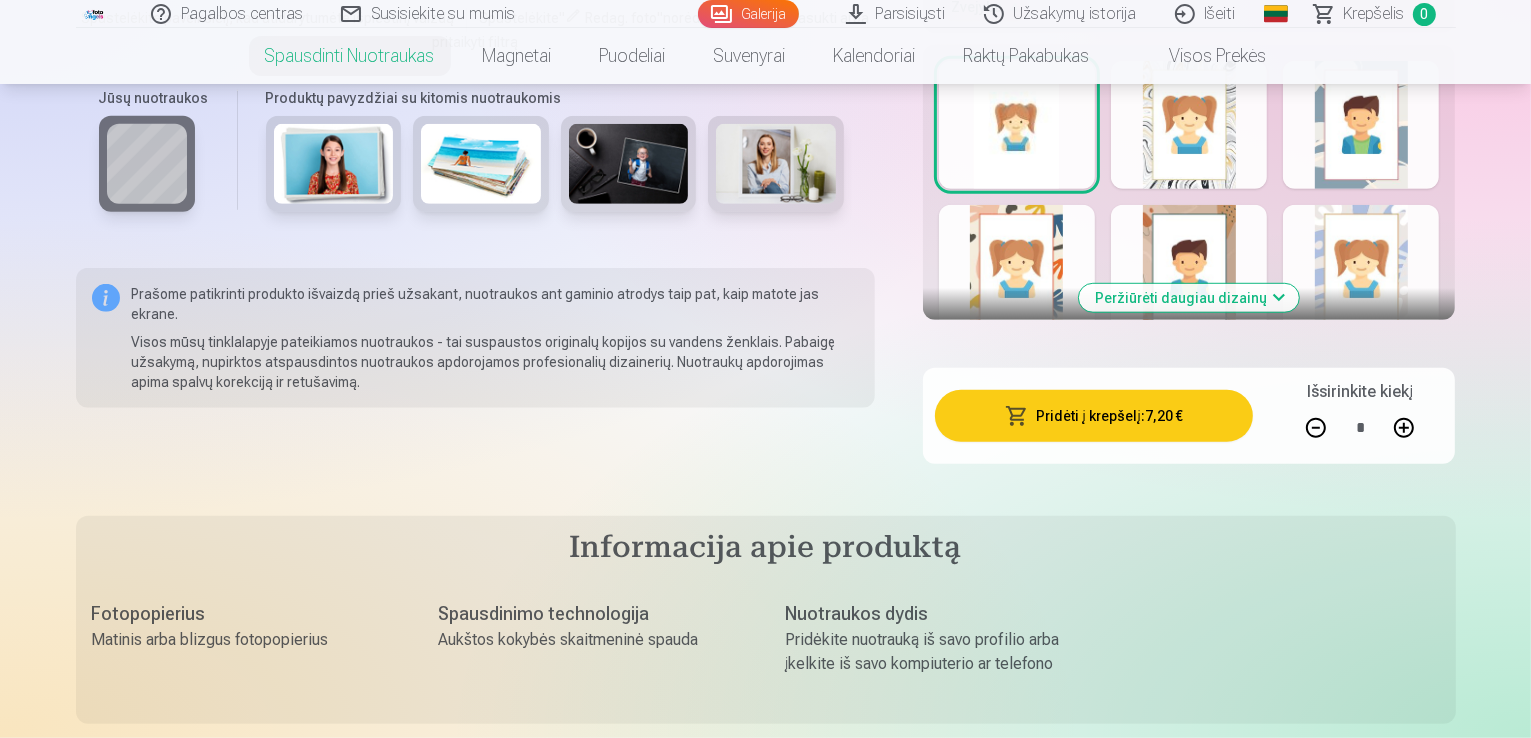 click at bounding box center [1404, 428] 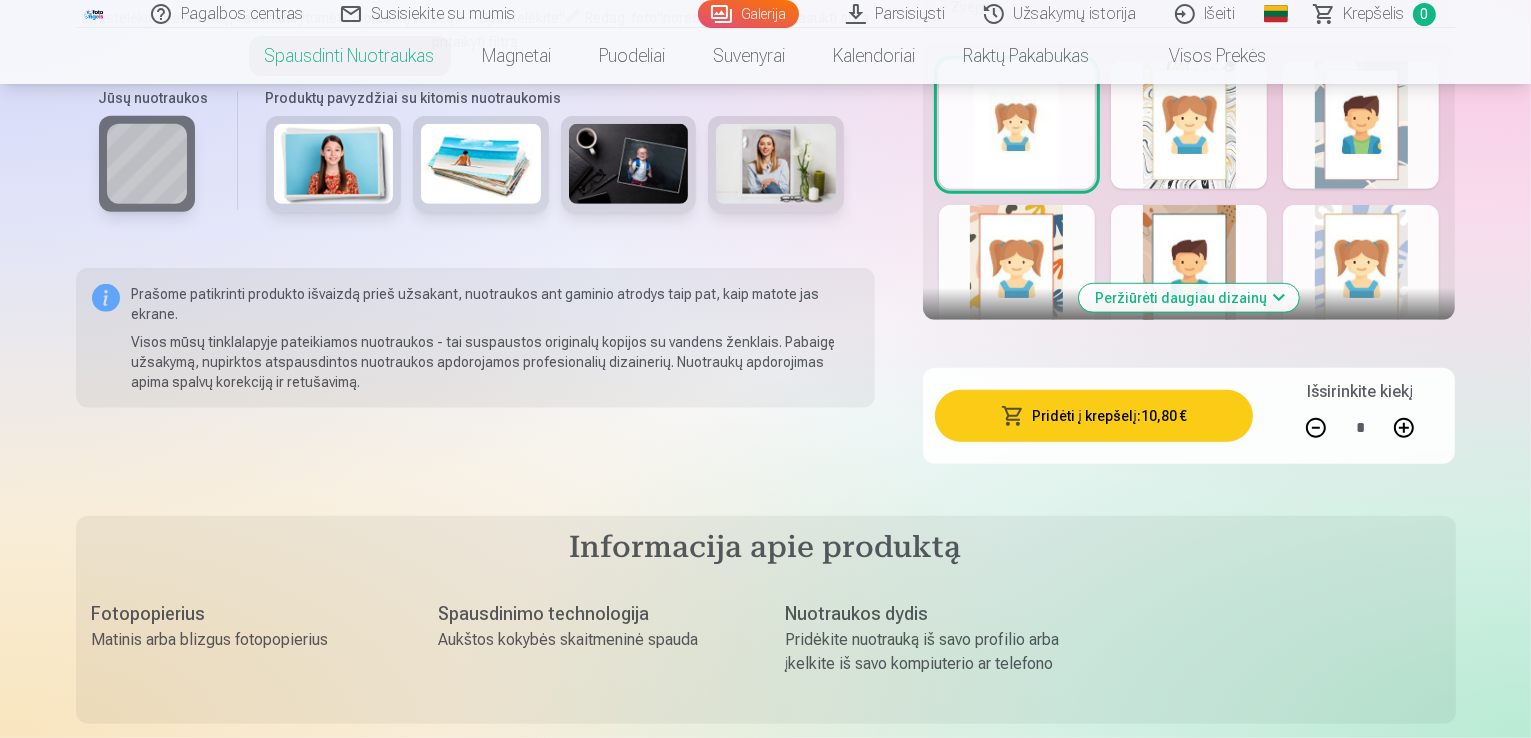 click on "Pridėti į krepšelį :  10,80 €" at bounding box center (1094, 416) 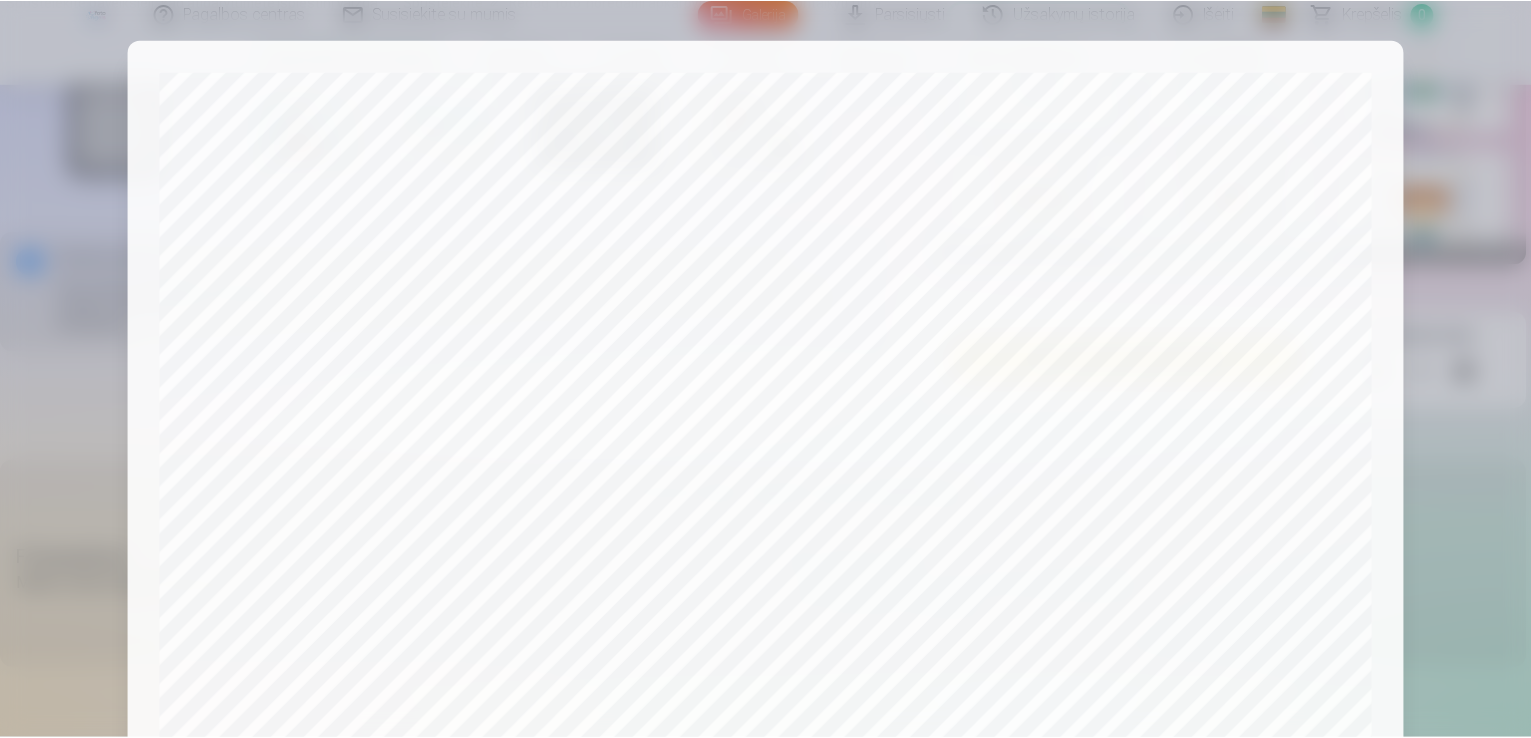 scroll, scrollTop: 702, scrollLeft: 0, axis: vertical 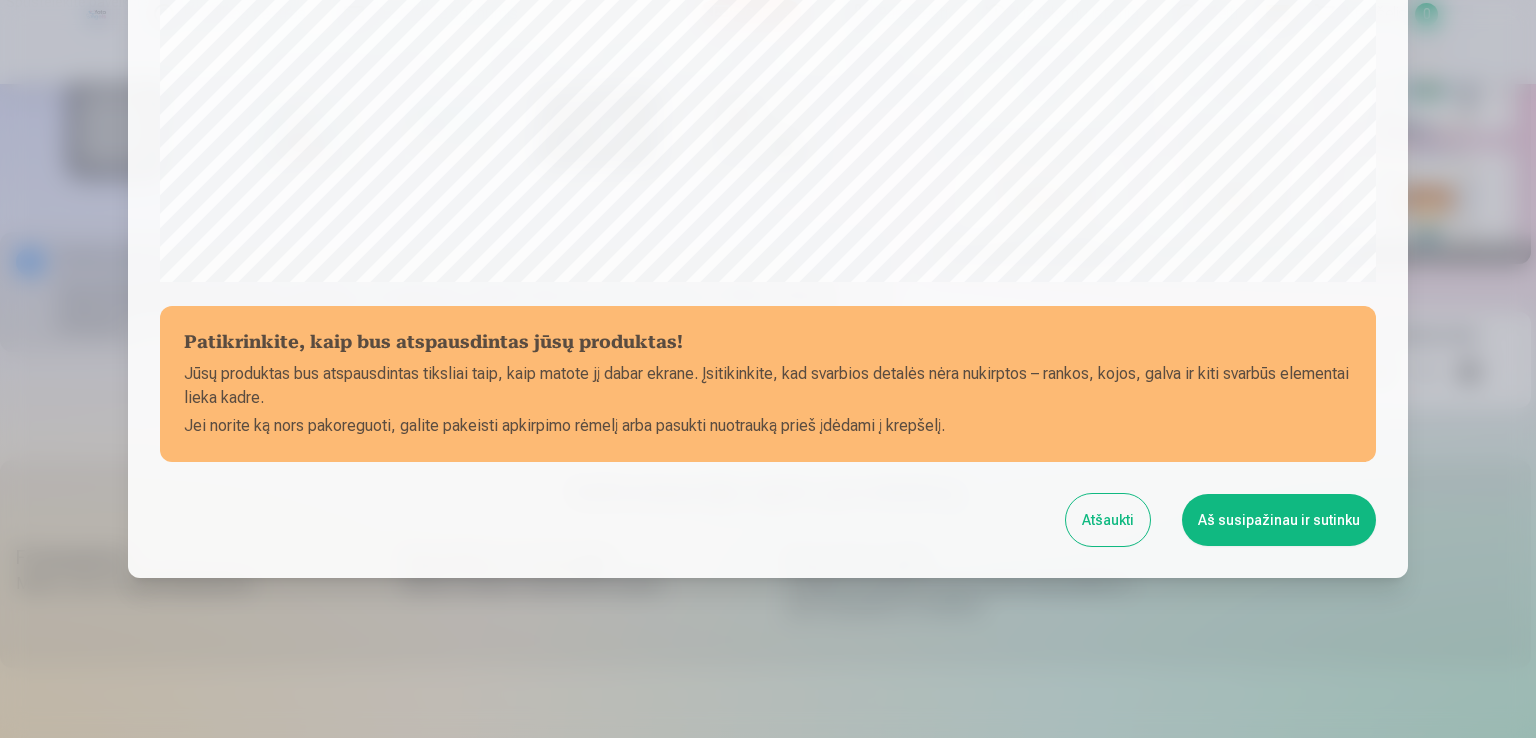 click on "Aš susipažinau ir sutinku" at bounding box center (1279, 520) 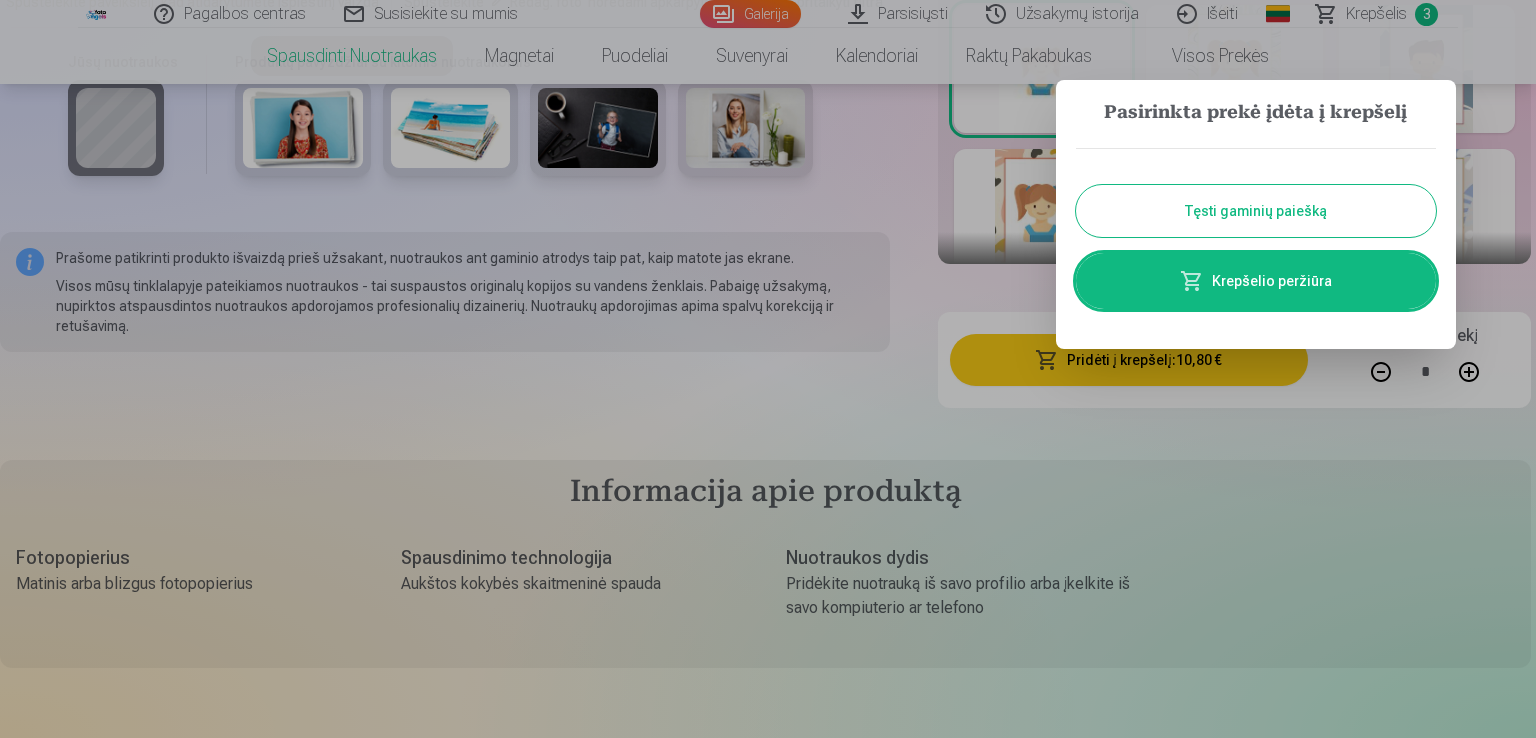 click on "Tęsti gaminių paiešką" at bounding box center (1256, 211) 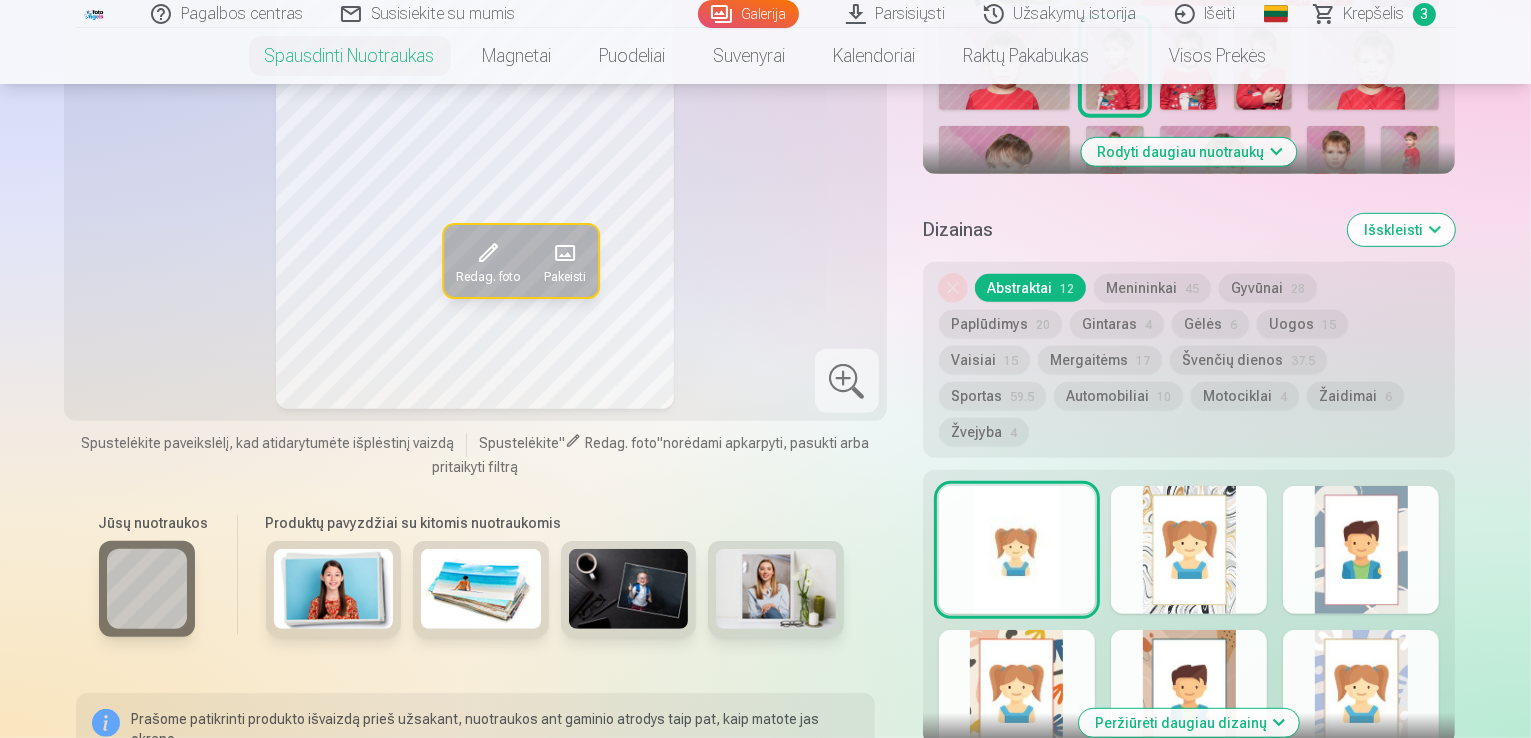 scroll, scrollTop: 956, scrollLeft: 0, axis: vertical 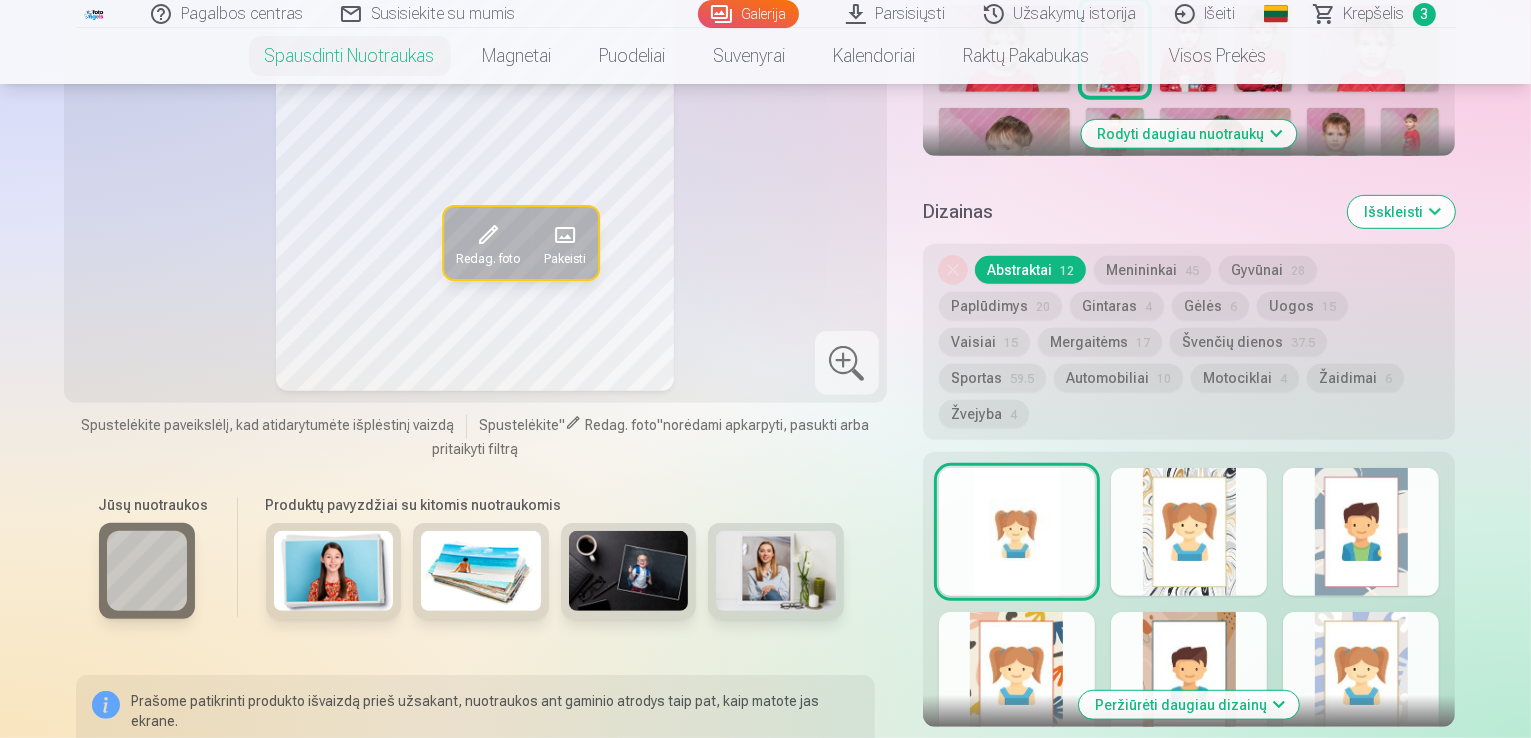 click at bounding box center [847, 363] 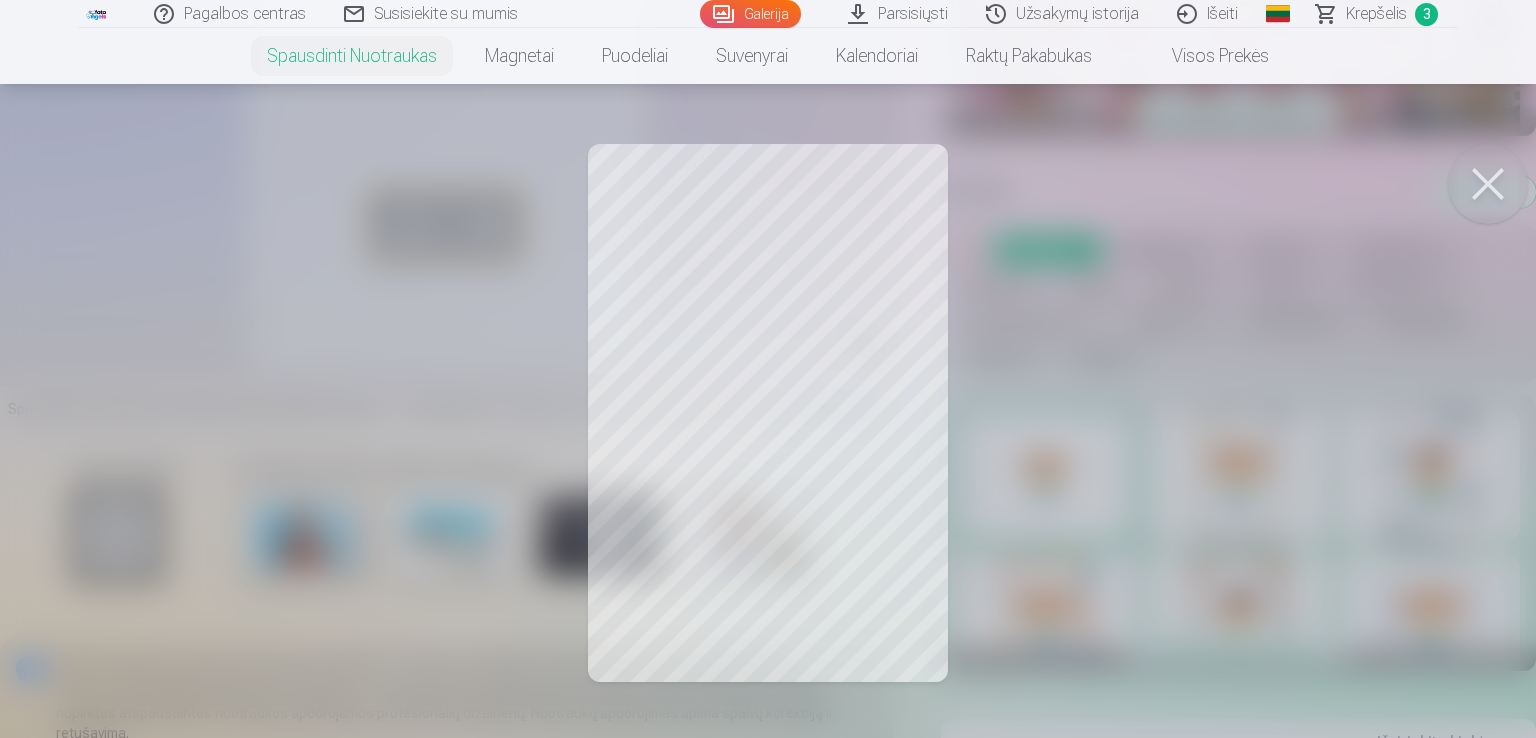 click at bounding box center (1488, 184) 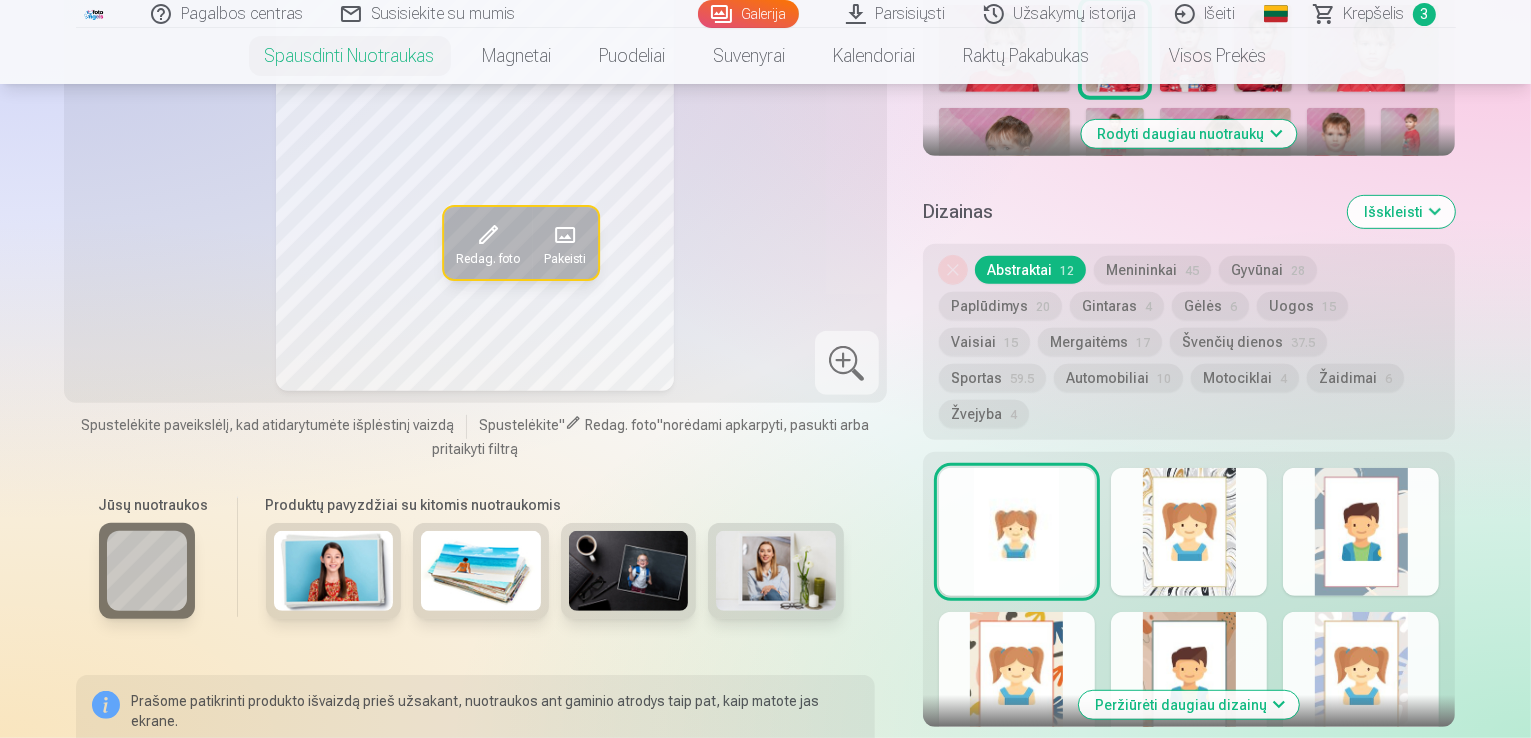 click on "Galerija" at bounding box center (748, 14) 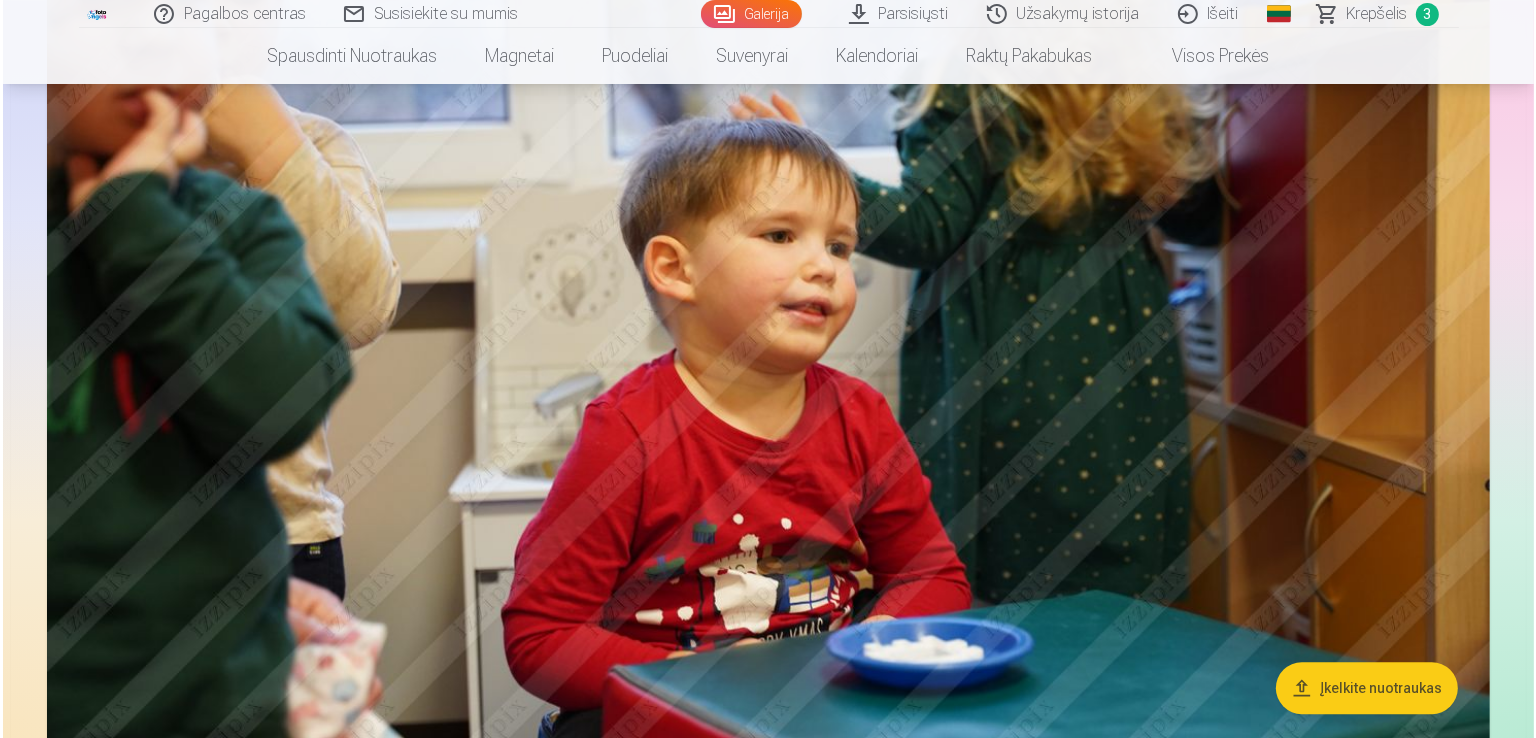 scroll, scrollTop: 5702, scrollLeft: 0, axis: vertical 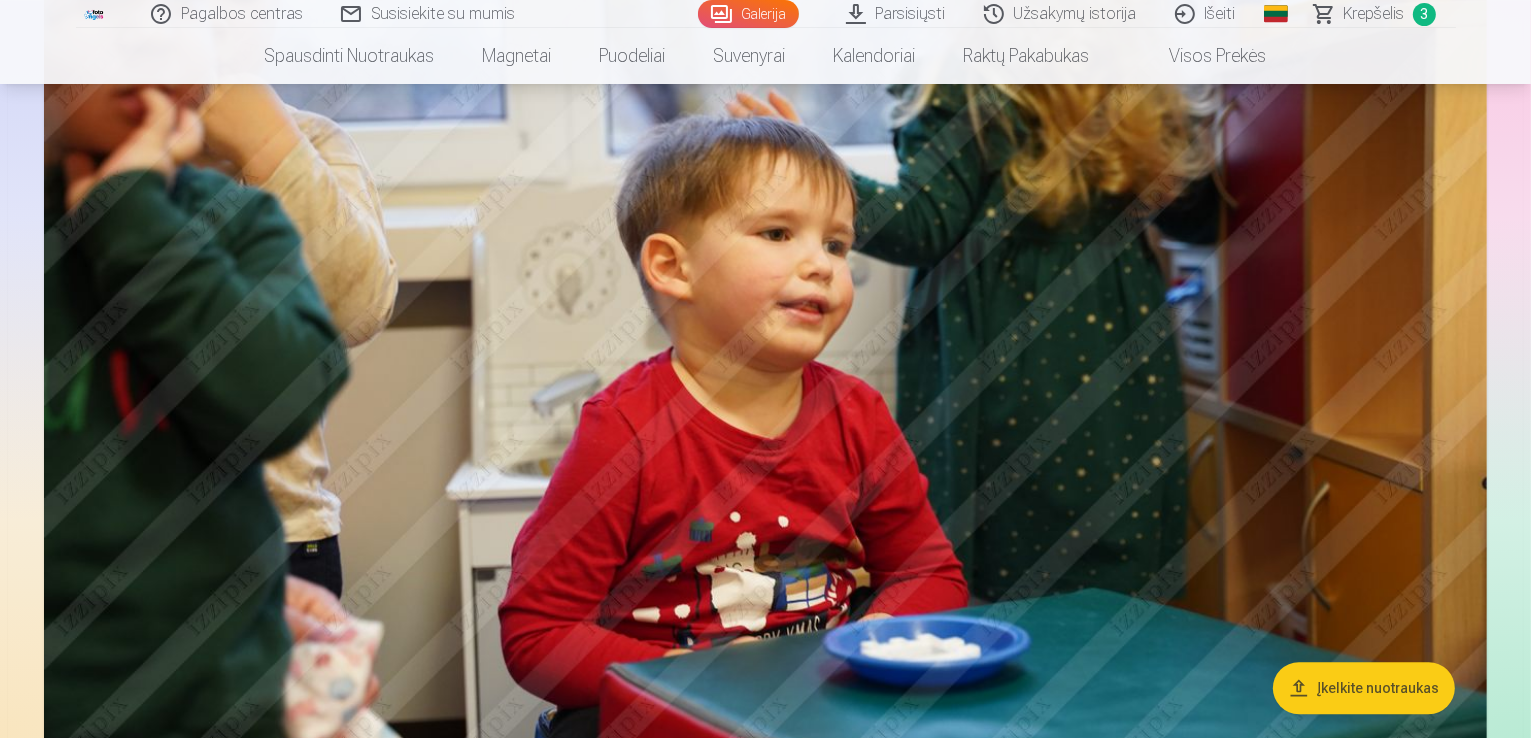 click at bounding box center [1321, -1878] 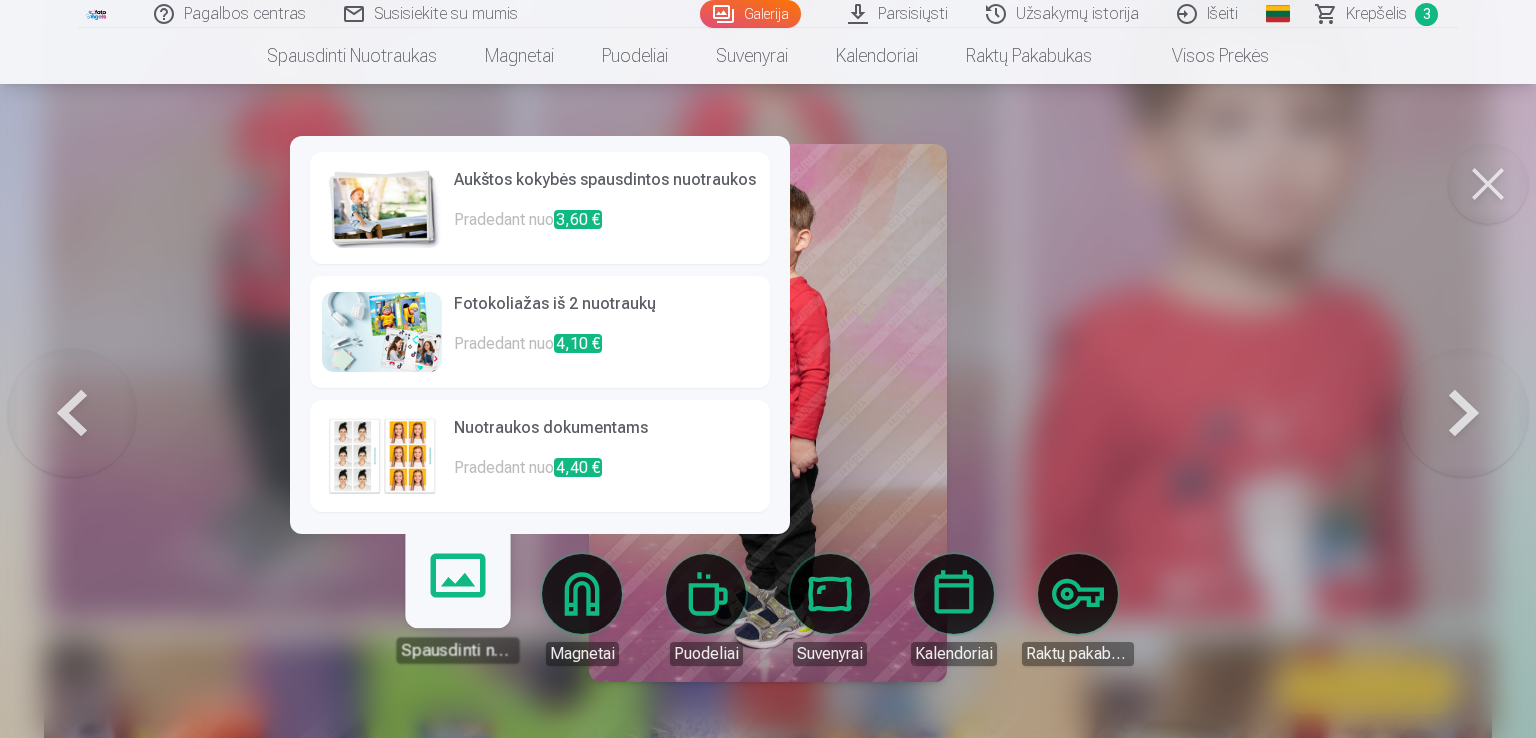click on "Spausdinti nuotraukas" at bounding box center (457, 601) 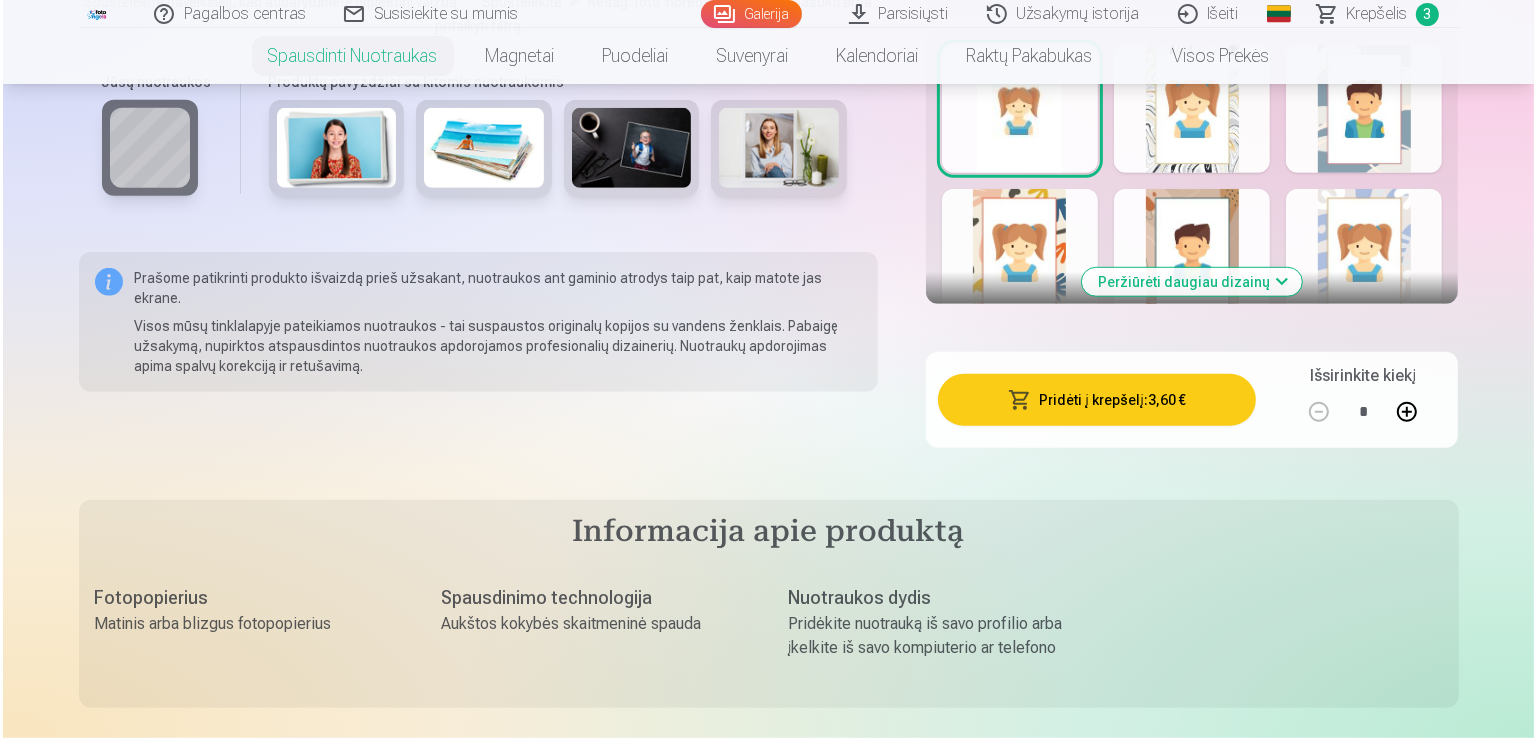 scroll, scrollTop: 1408, scrollLeft: 0, axis: vertical 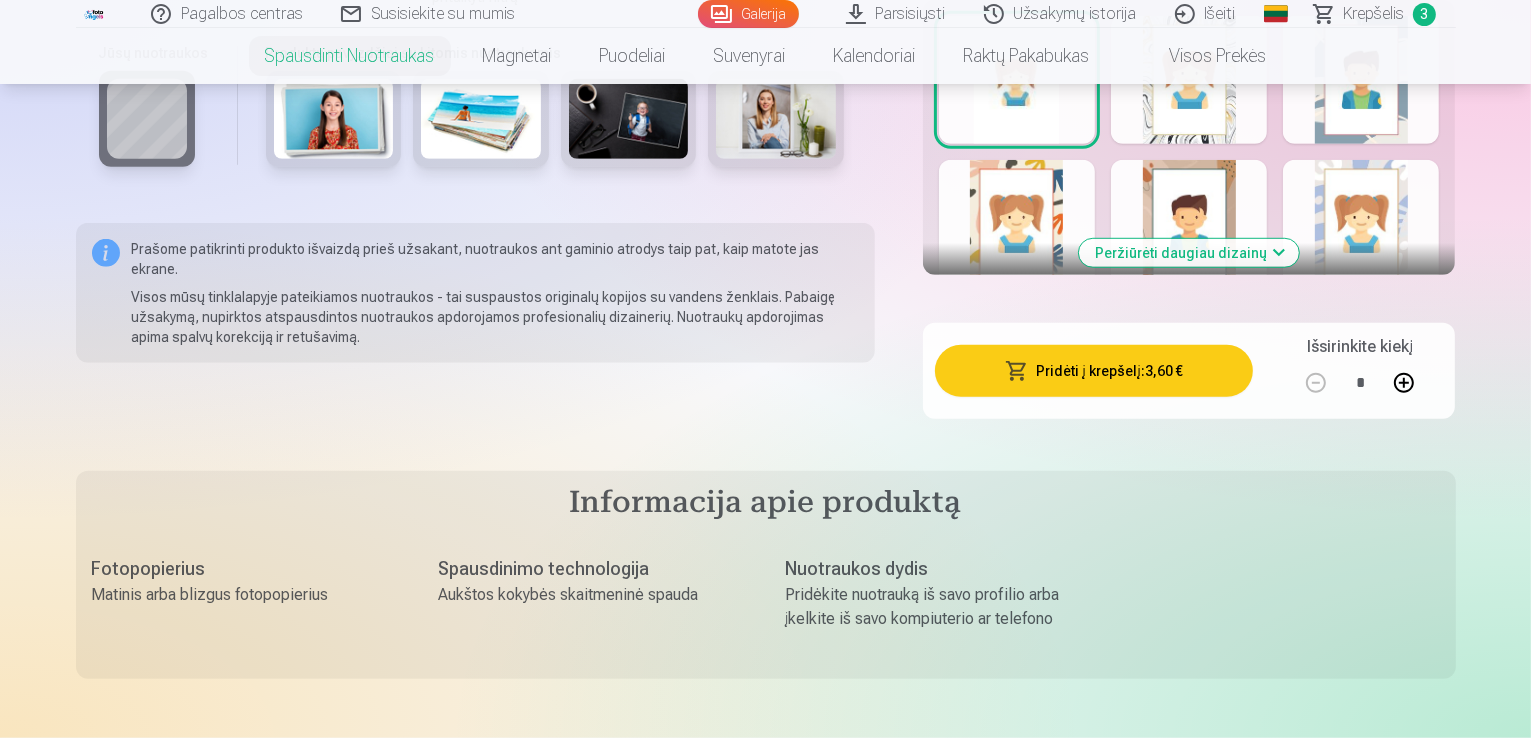 click on "Pridėti į krepšelį :  3,60 €" at bounding box center (1094, 371) 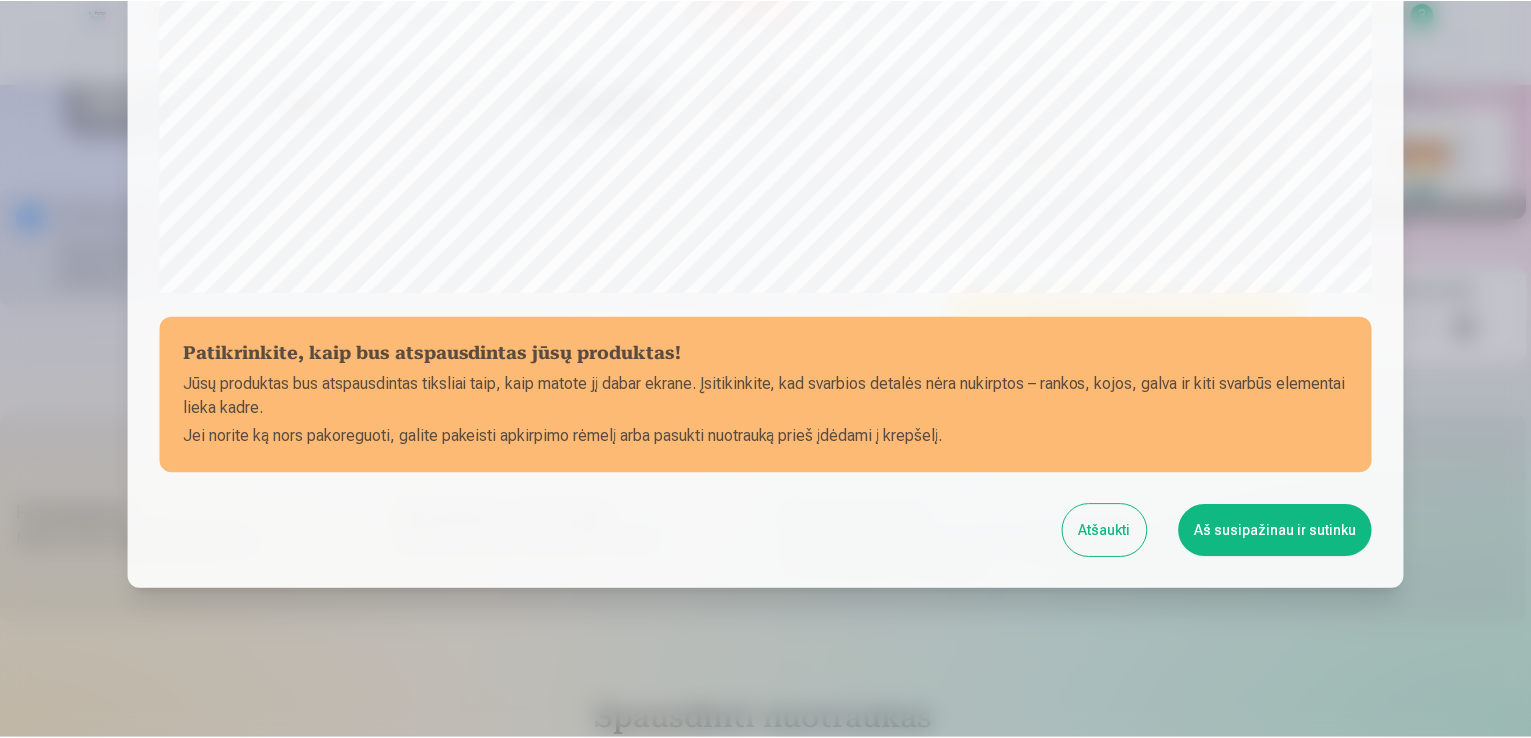scroll, scrollTop: 702, scrollLeft: 0, axis: vertical 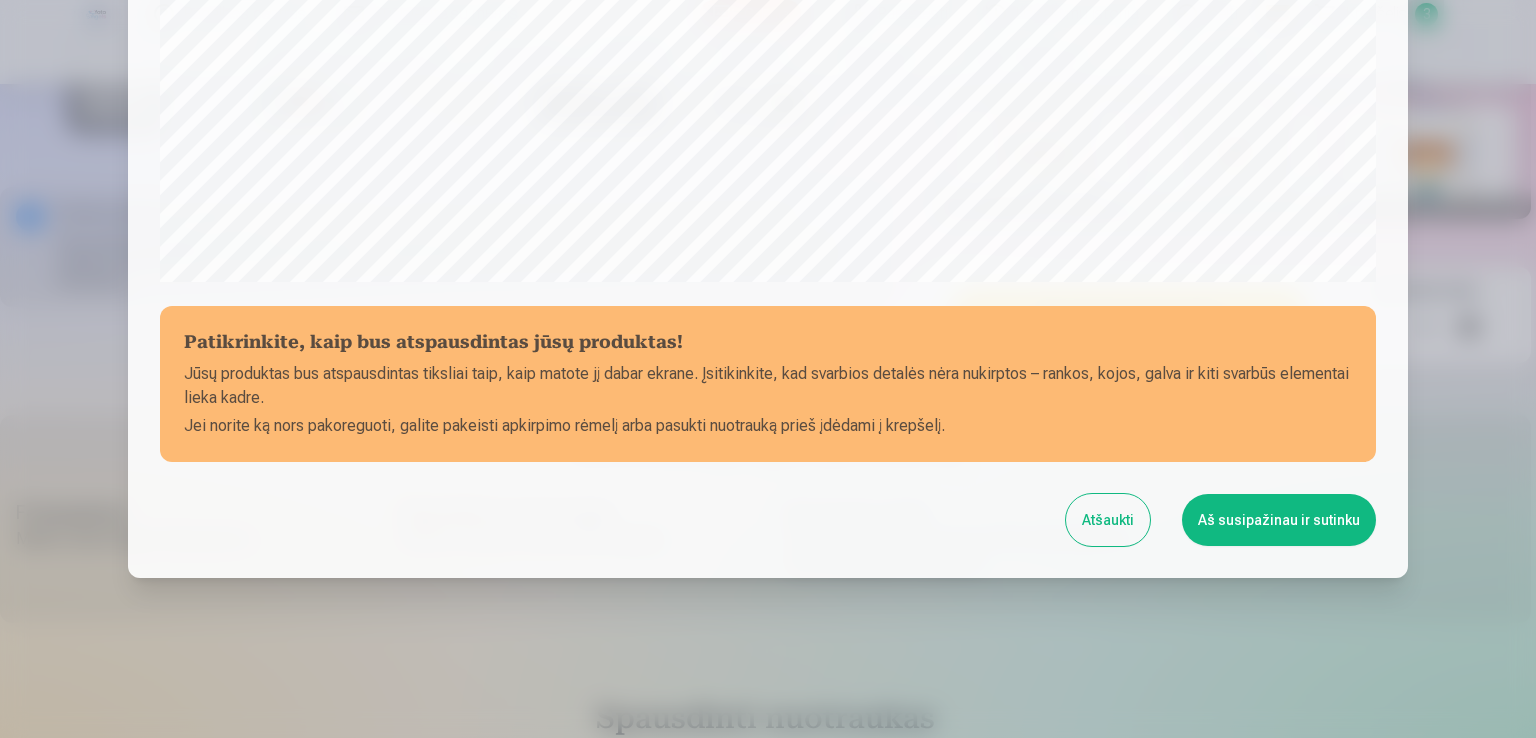 click on "Aš susipažinau ir sutinku" at bounding box center [1279, 520] 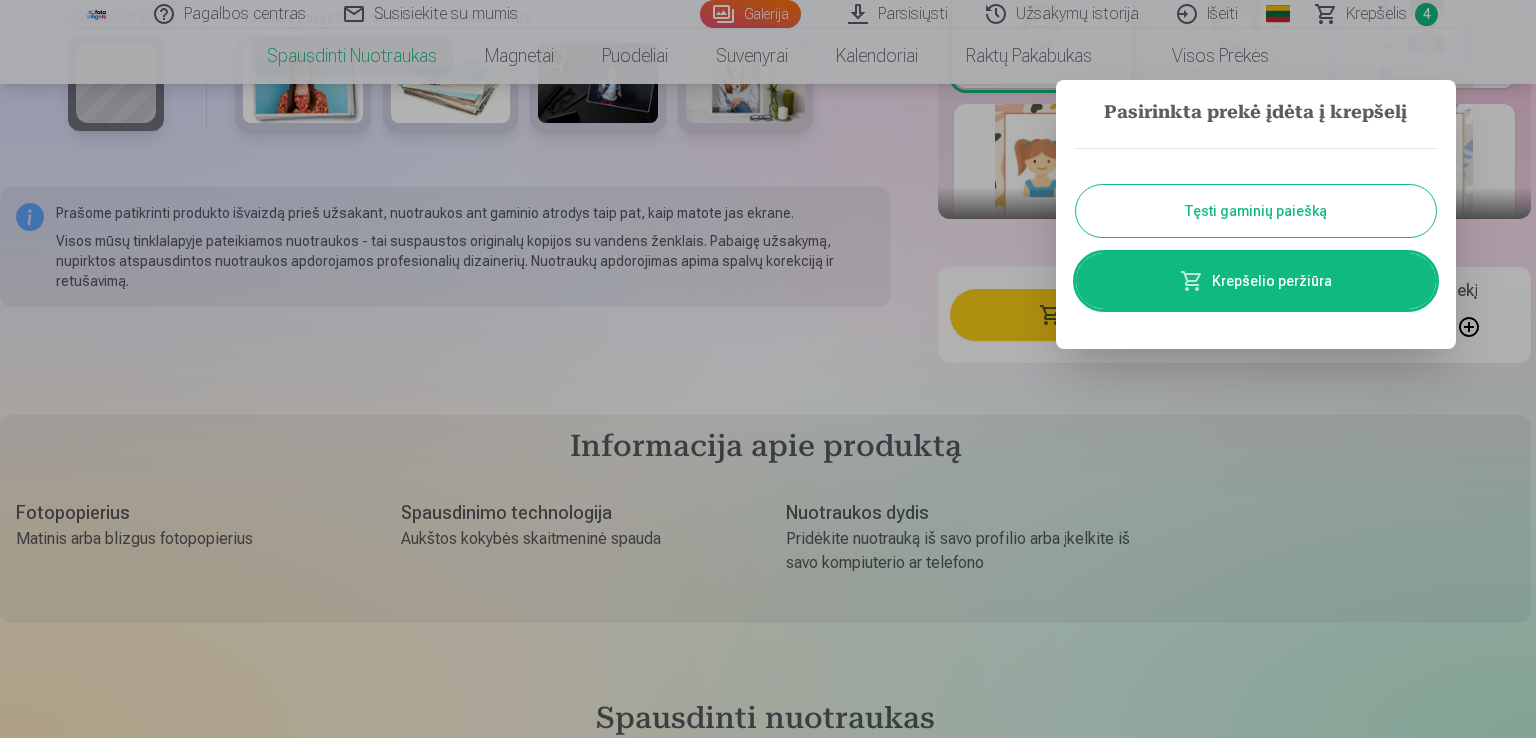 click on "Tęsti gaminių paiešką" at bounding box center (1256, 211) 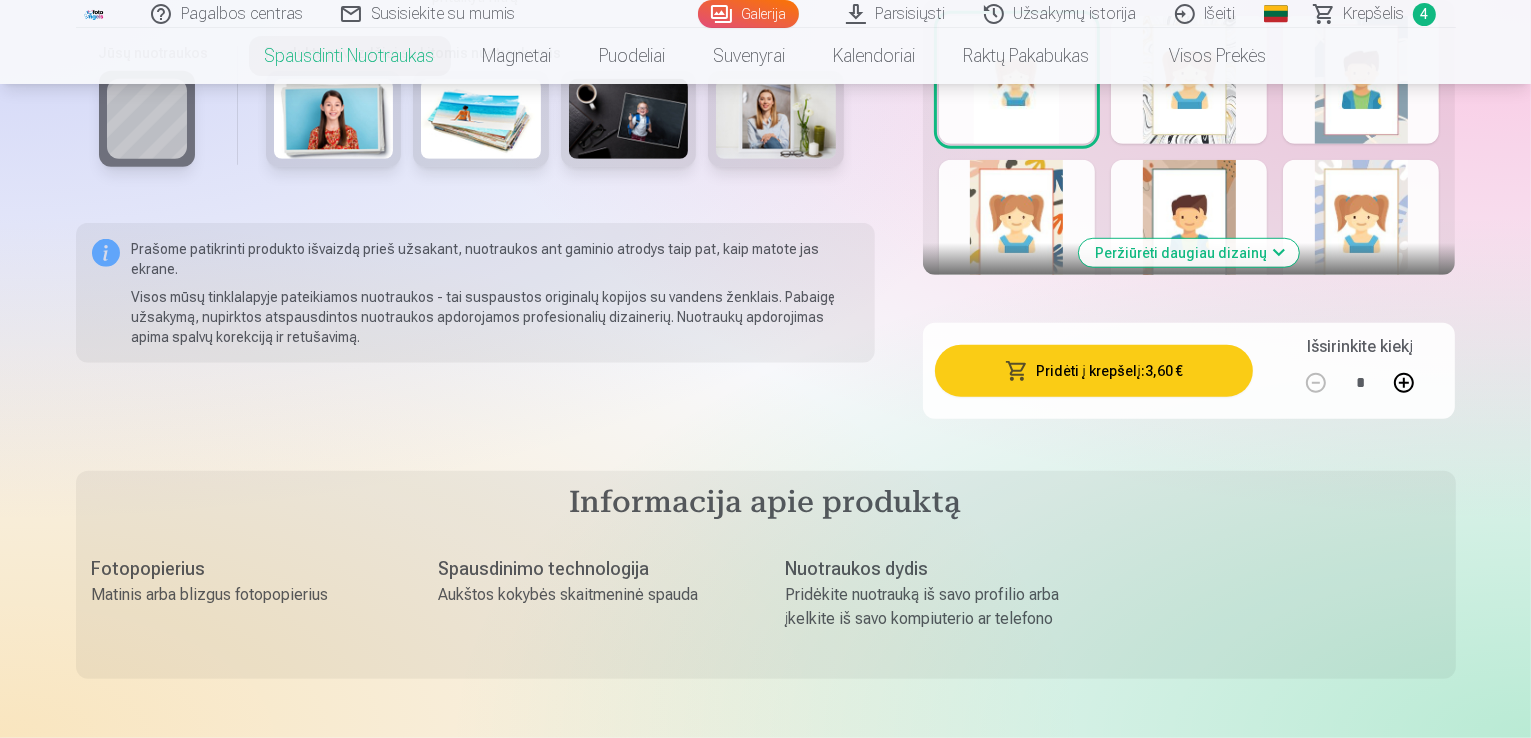 click on "Galerija" at bounding box center (748, 14) 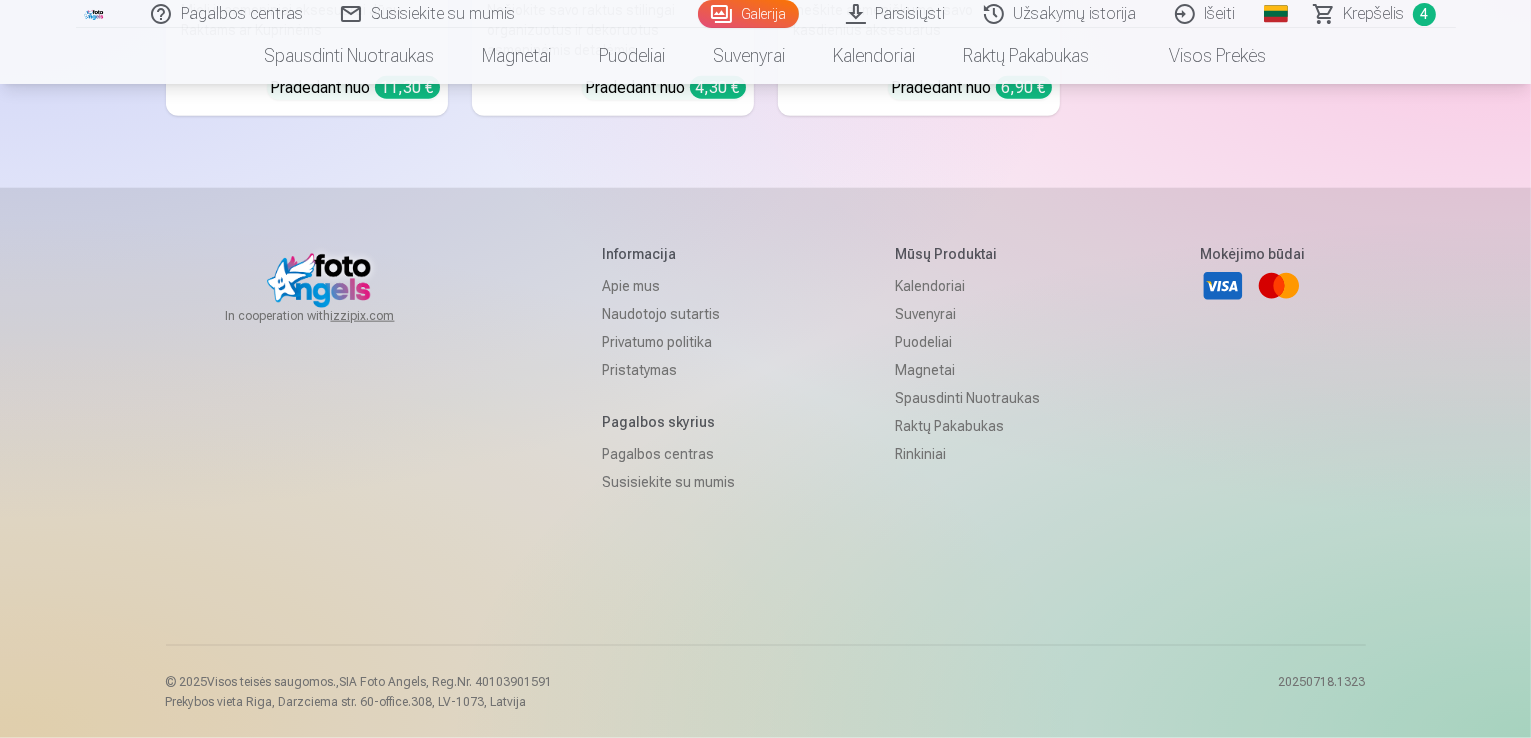 scroll, scrollTop: 17835, scrollLeft: 0, axis: vertical 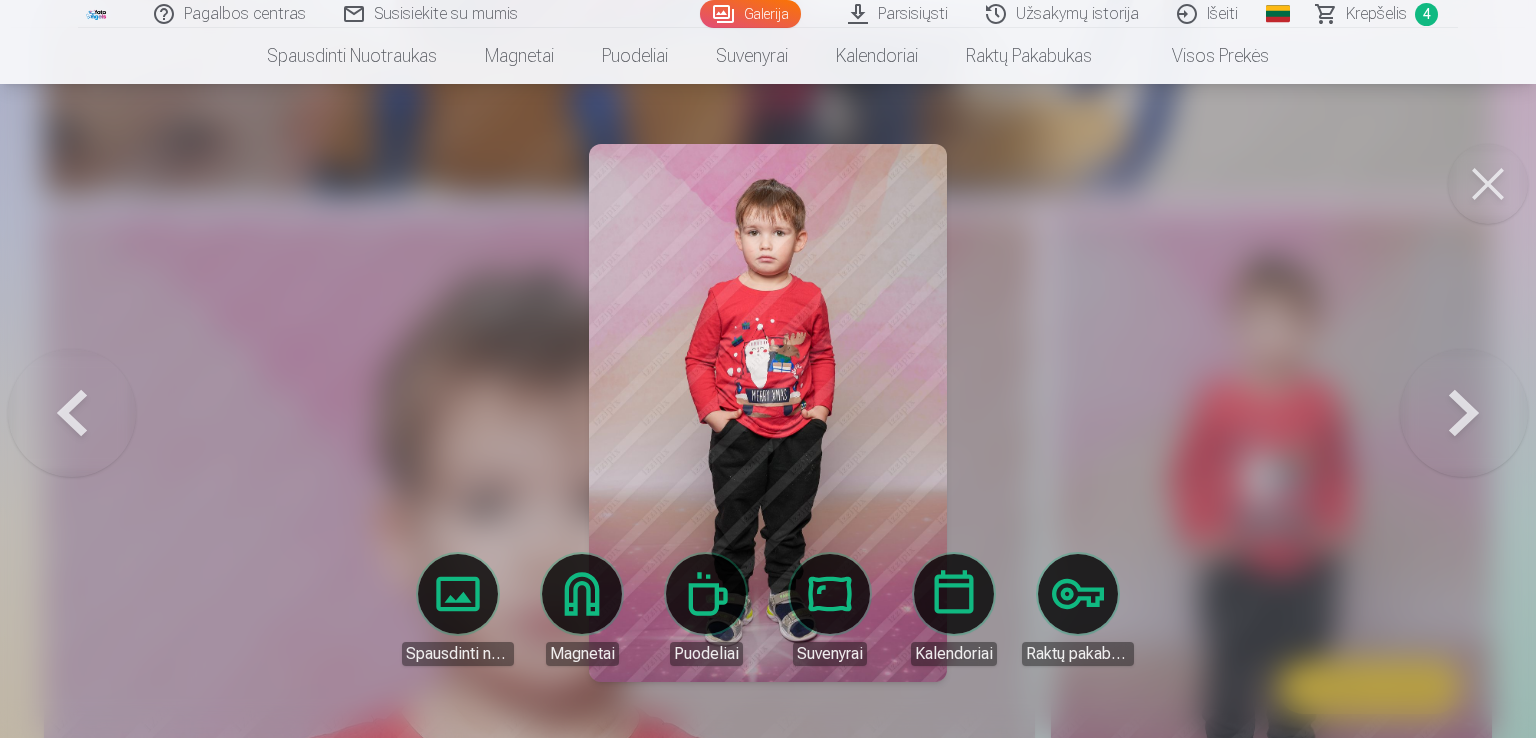 click at bounding box center (1464, 413) 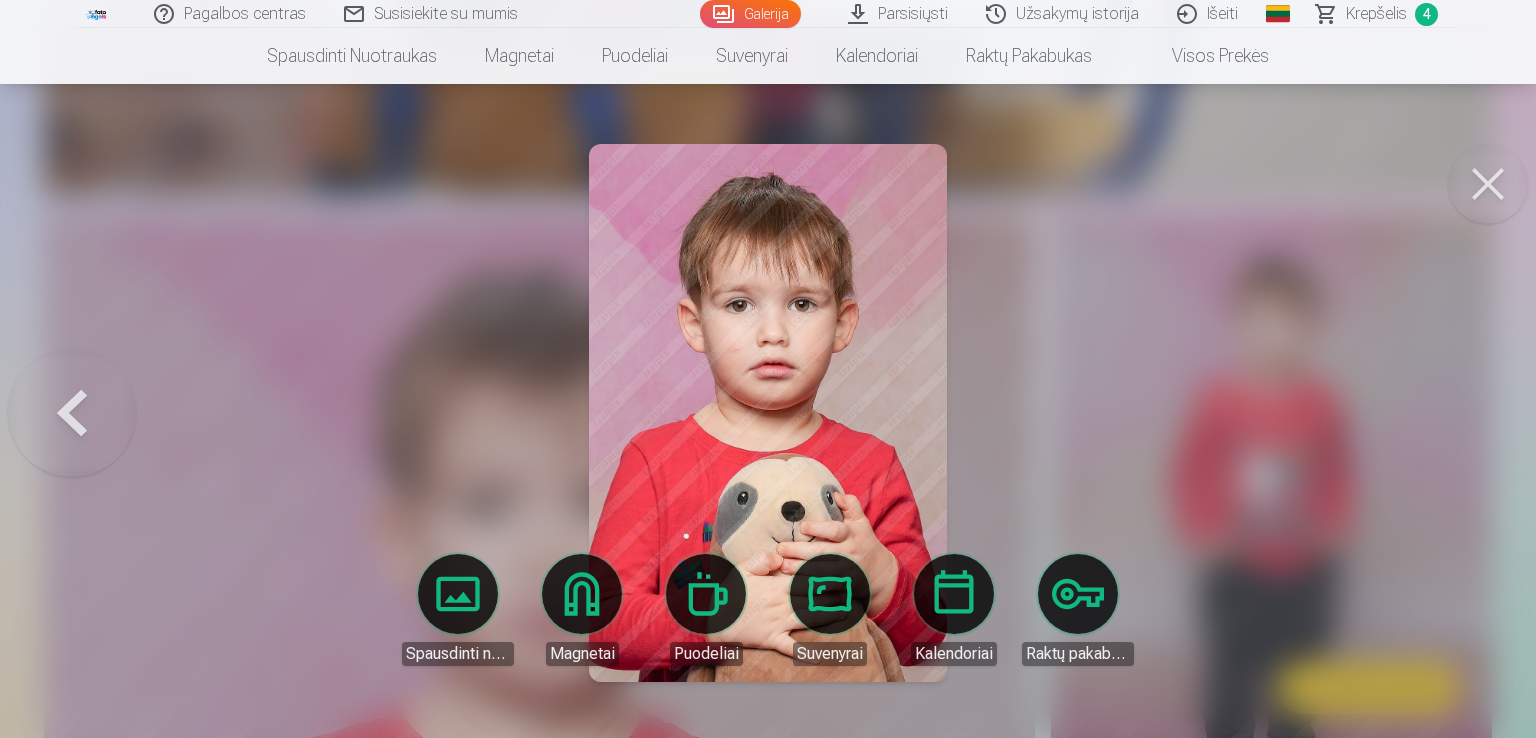 click at bounding box center [768, 369] 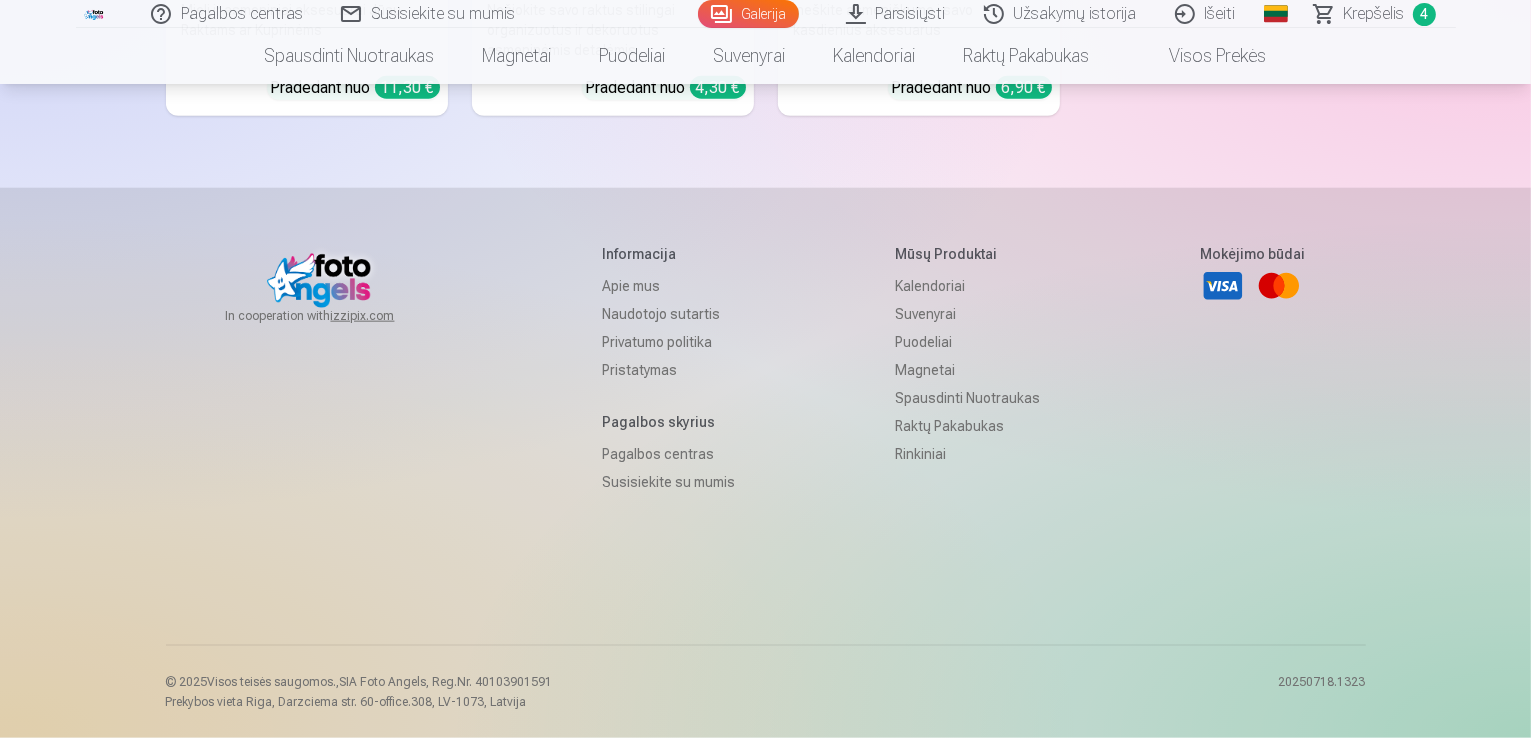 scroll, scrollTop: 18792, scrollLeft: 0, axis: vertical 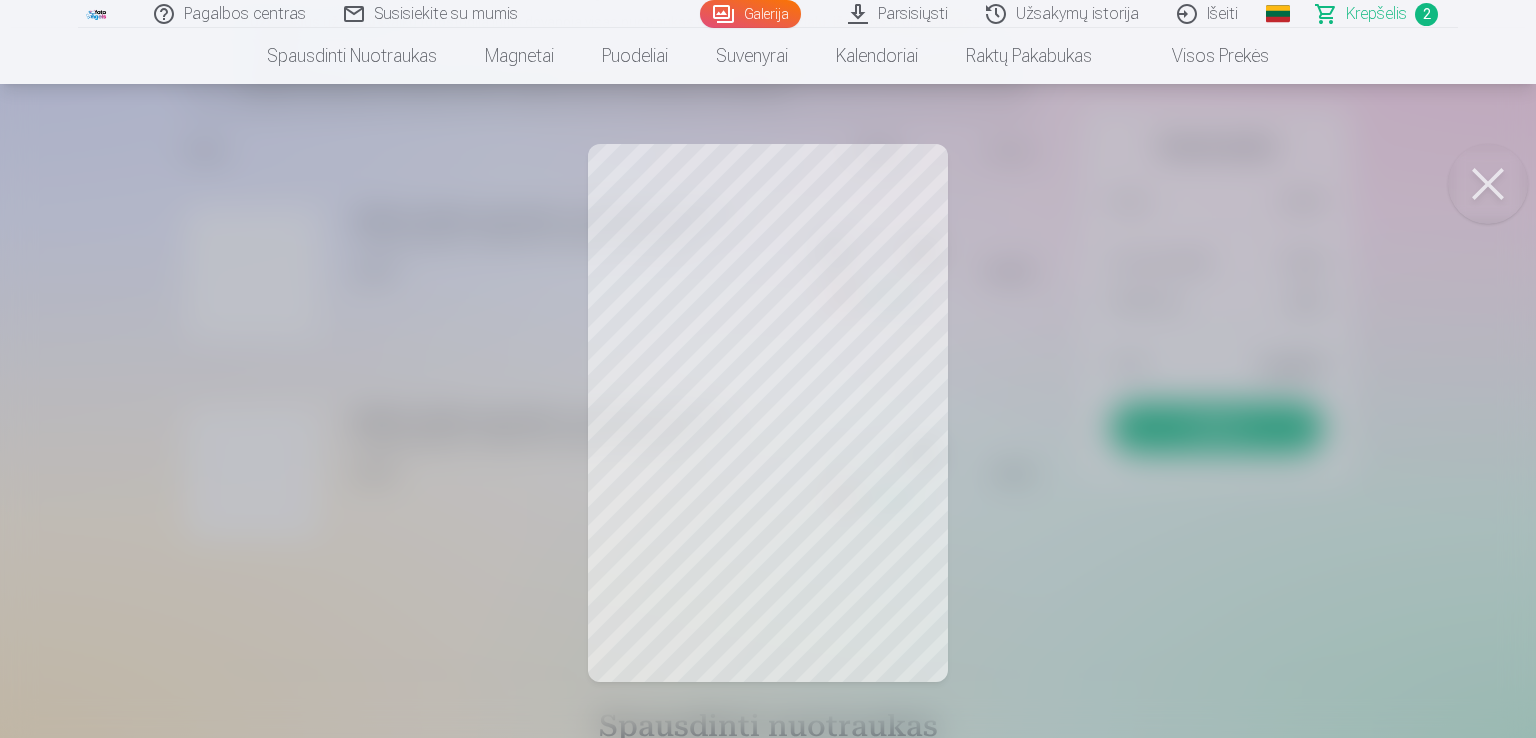 click at bounding box center [1488, 184] 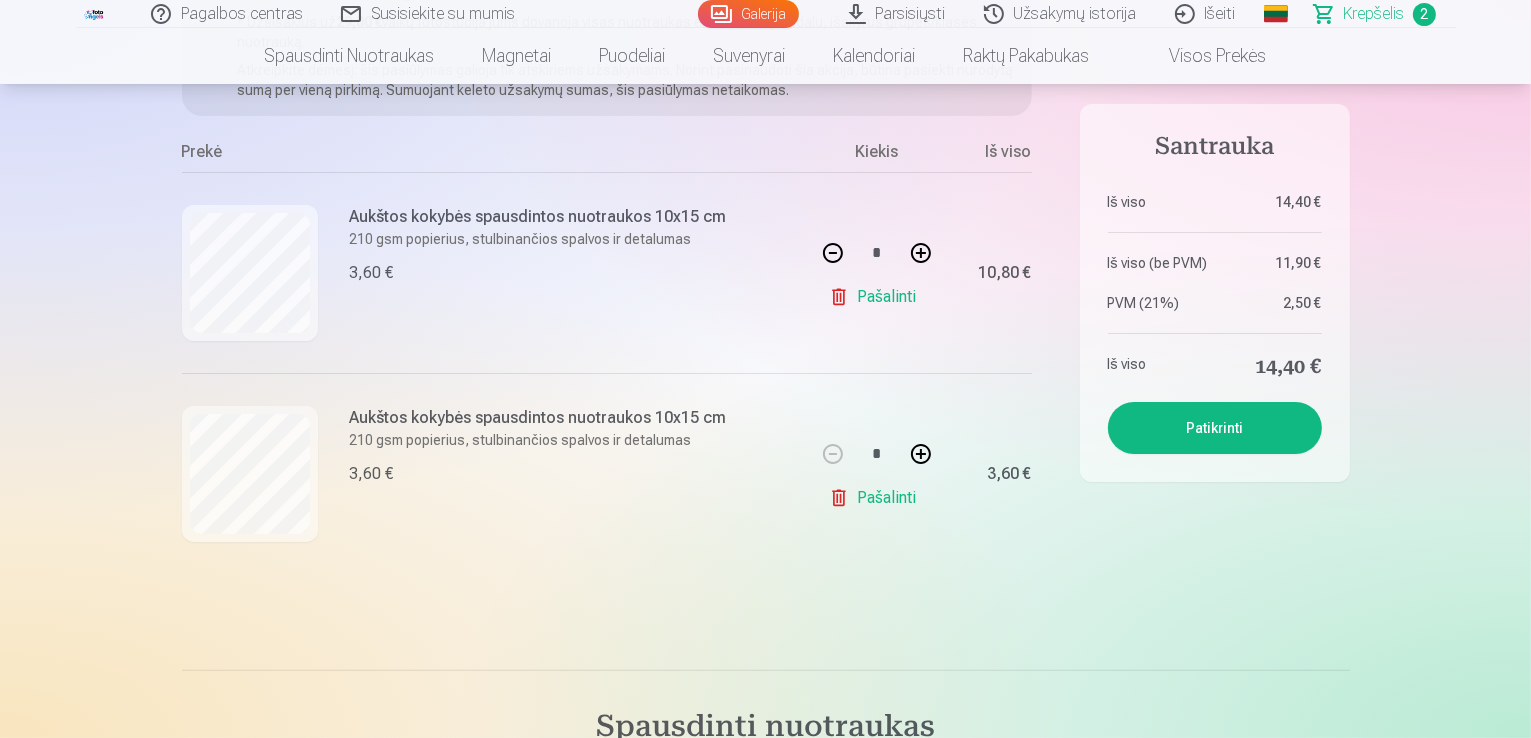 click at bounding box center (833, 253) 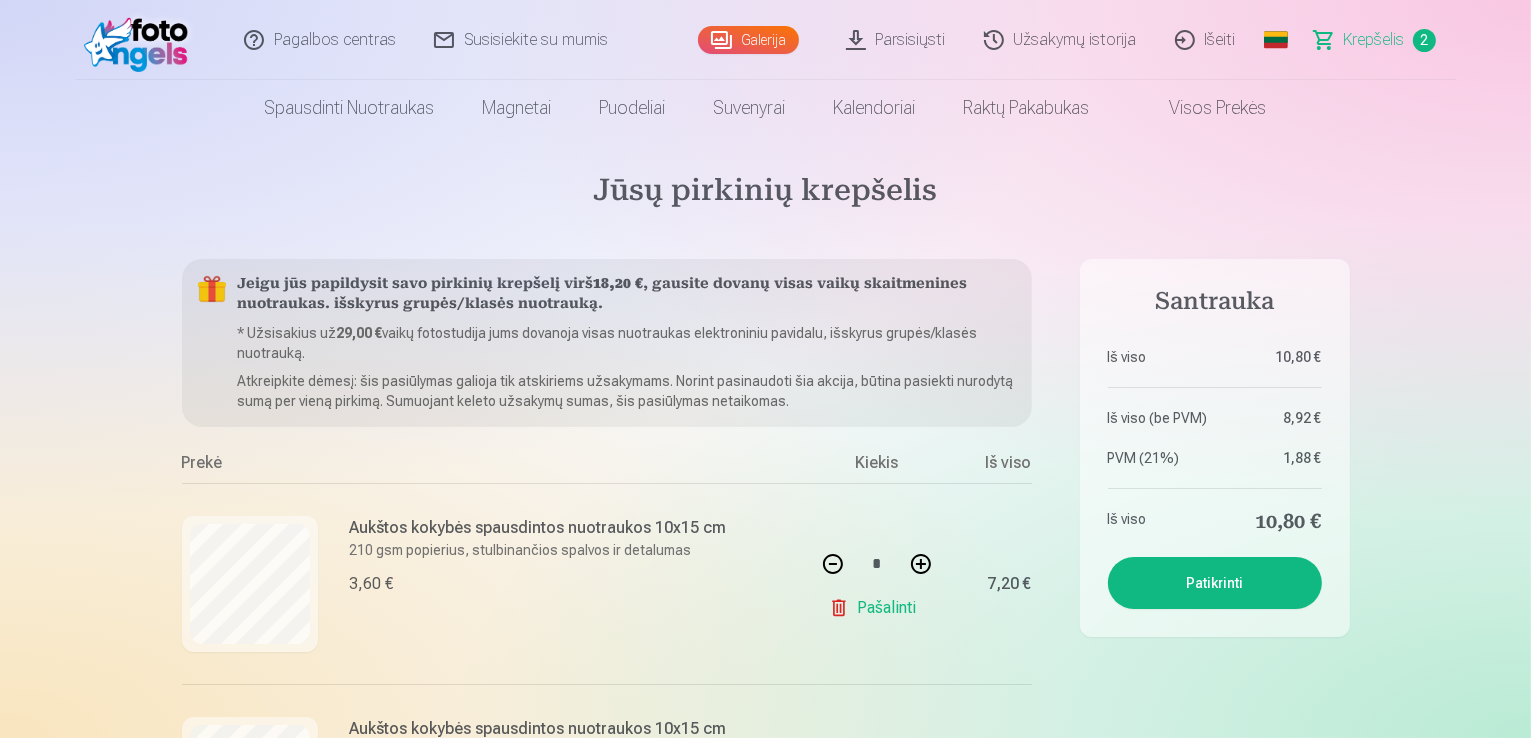scroll, scrollTop: 0, scrollLeft: 0, axis: both 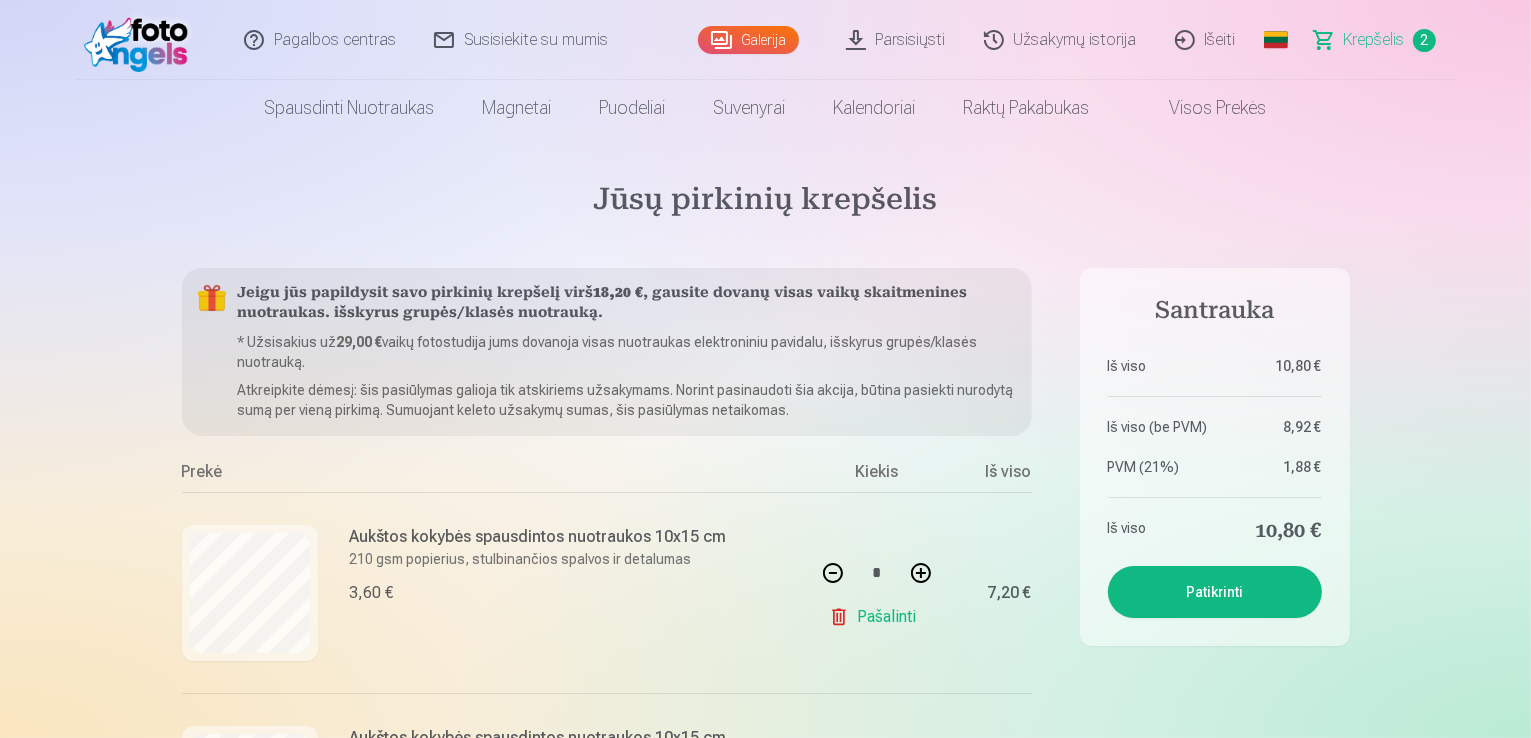 click on "Patikrinti" at bounding box center [1215, 592] 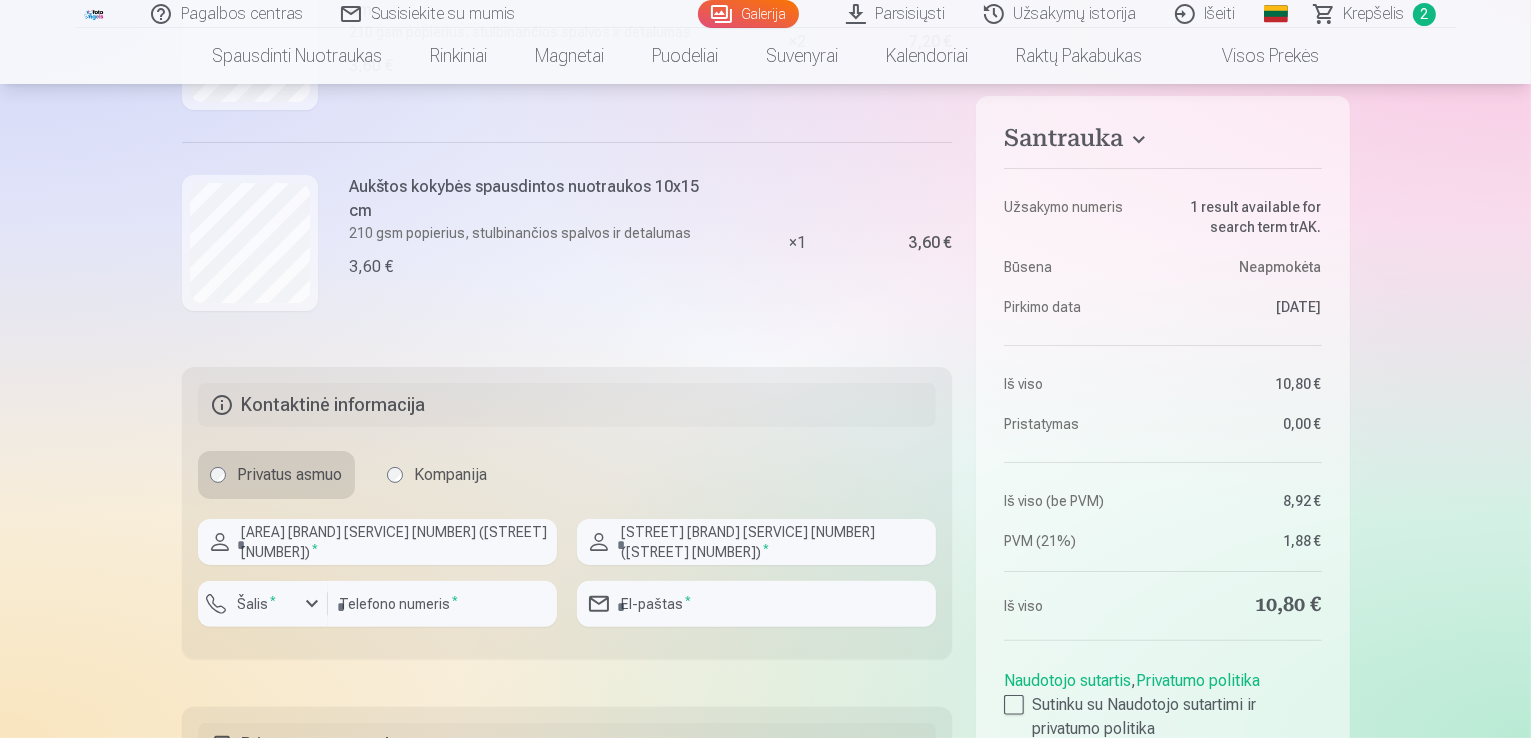 scroll, scrollTop: 380, scrollLeft: 0, axis: vertical 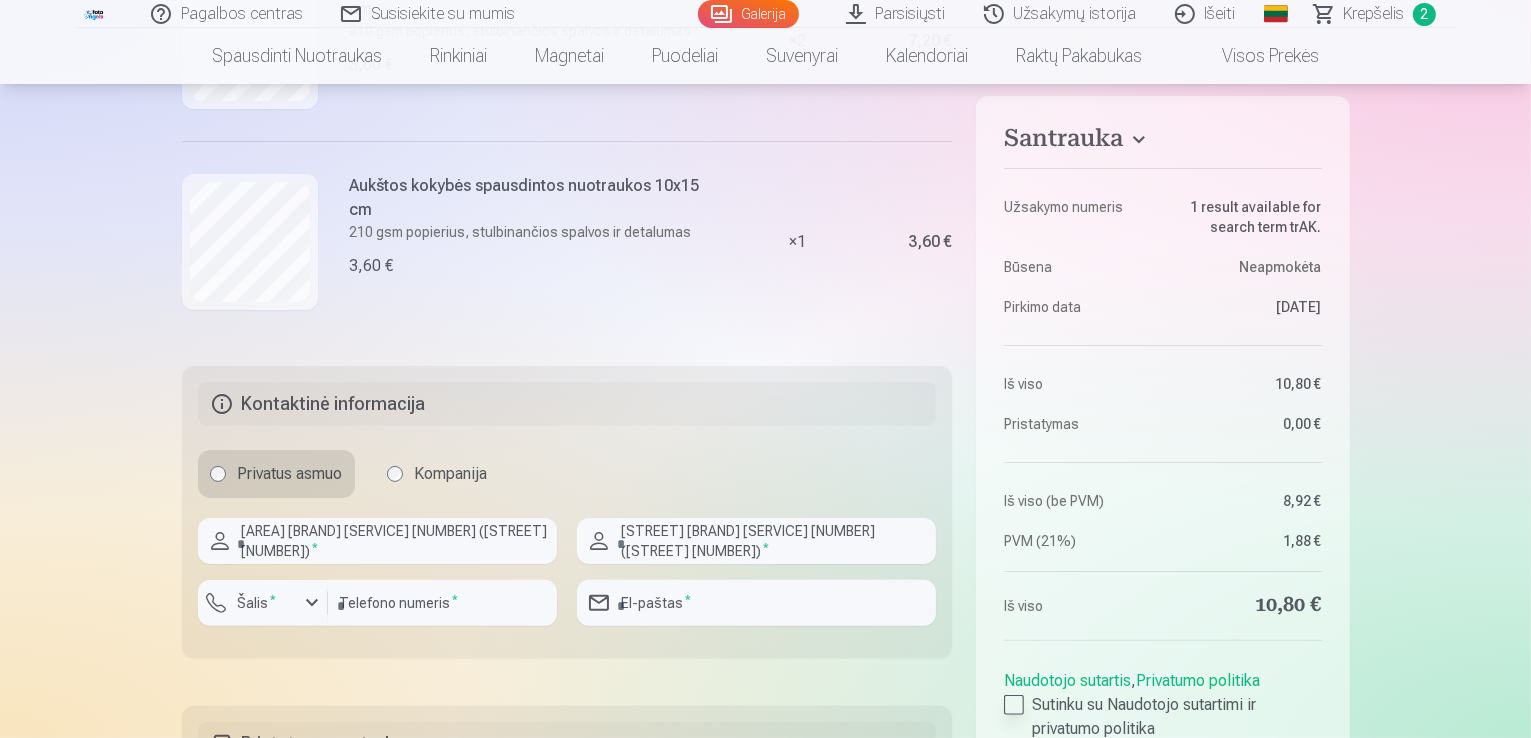 click at bounding box center (1014, 705) 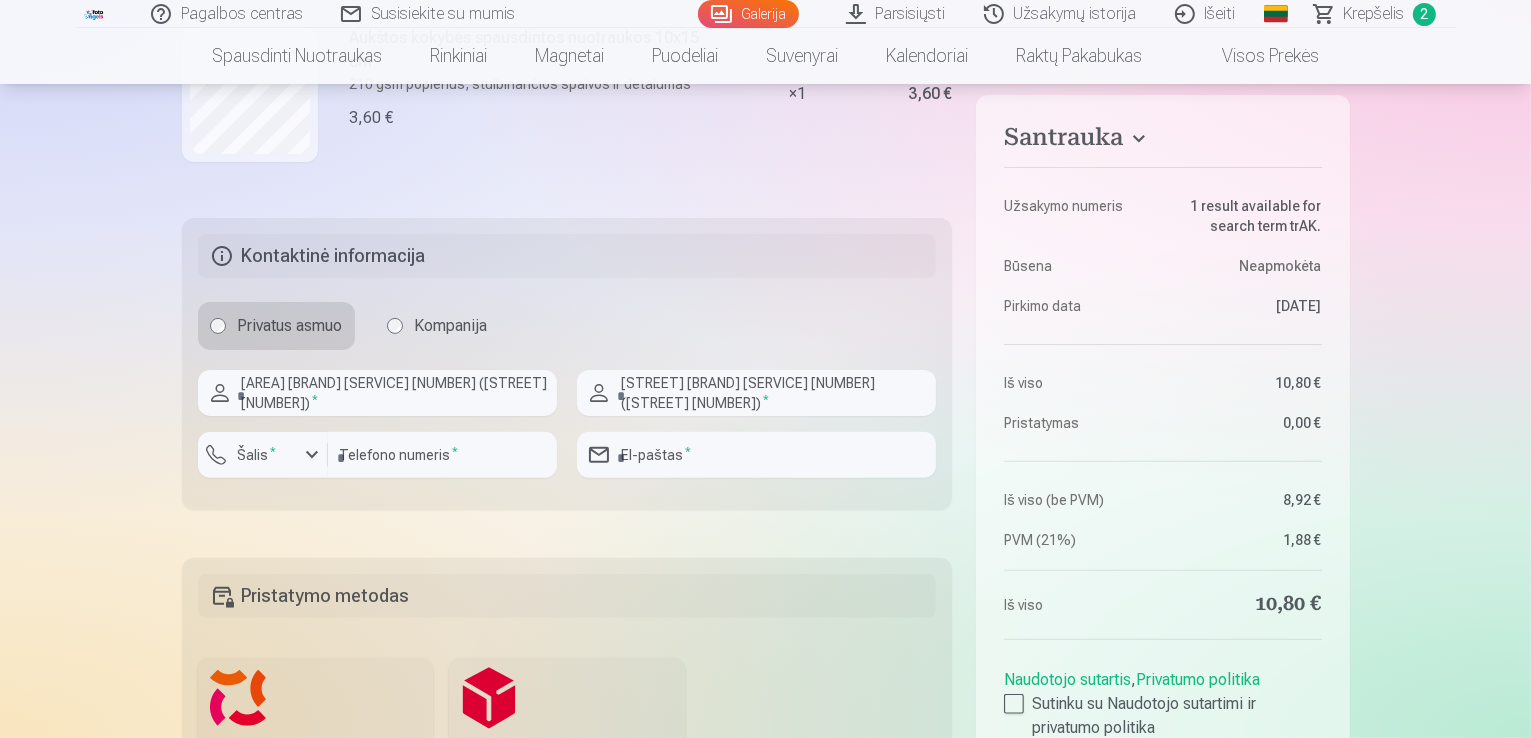 scroll, scrollTop: 526, scrollLeft: 0, axis: vertical 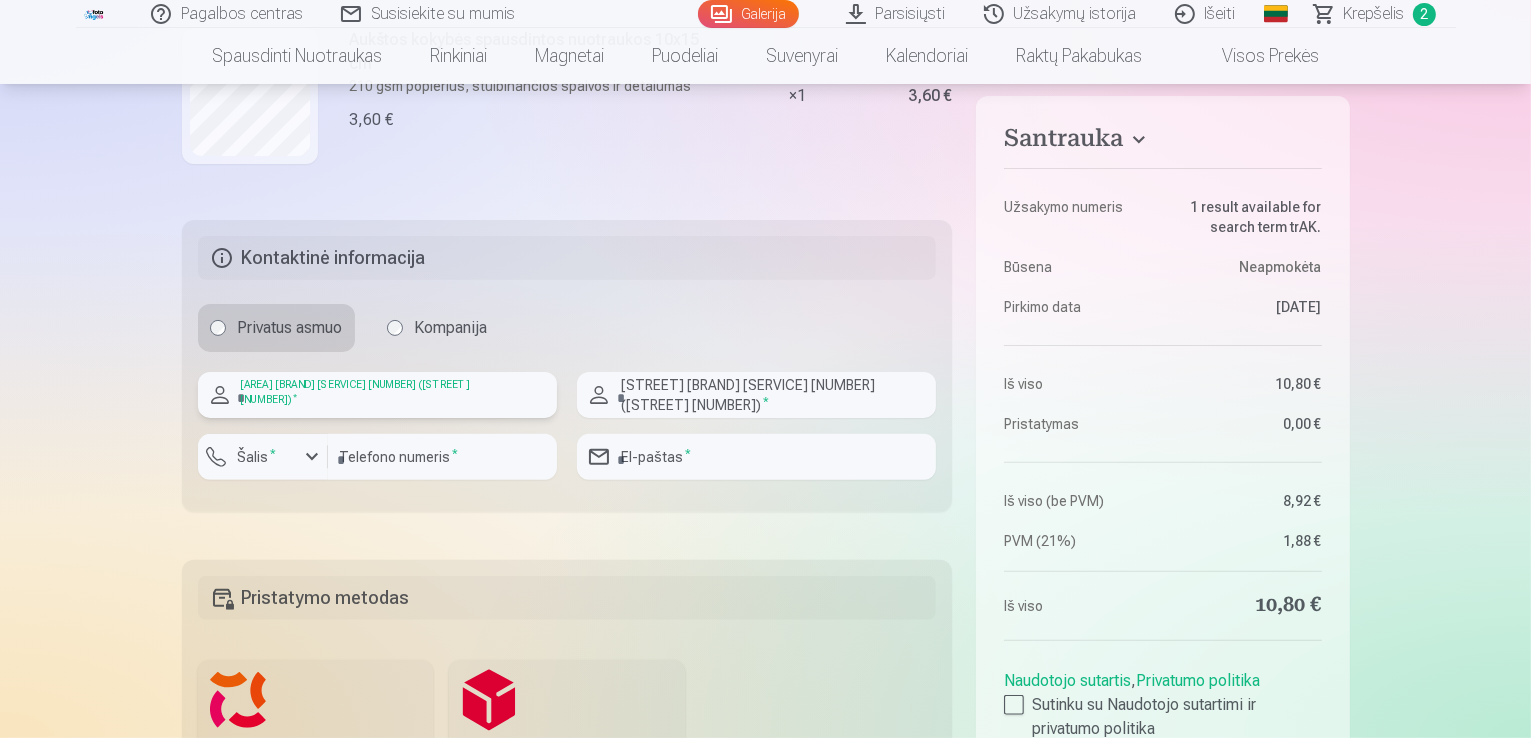 click at bounding box center [377, 395] 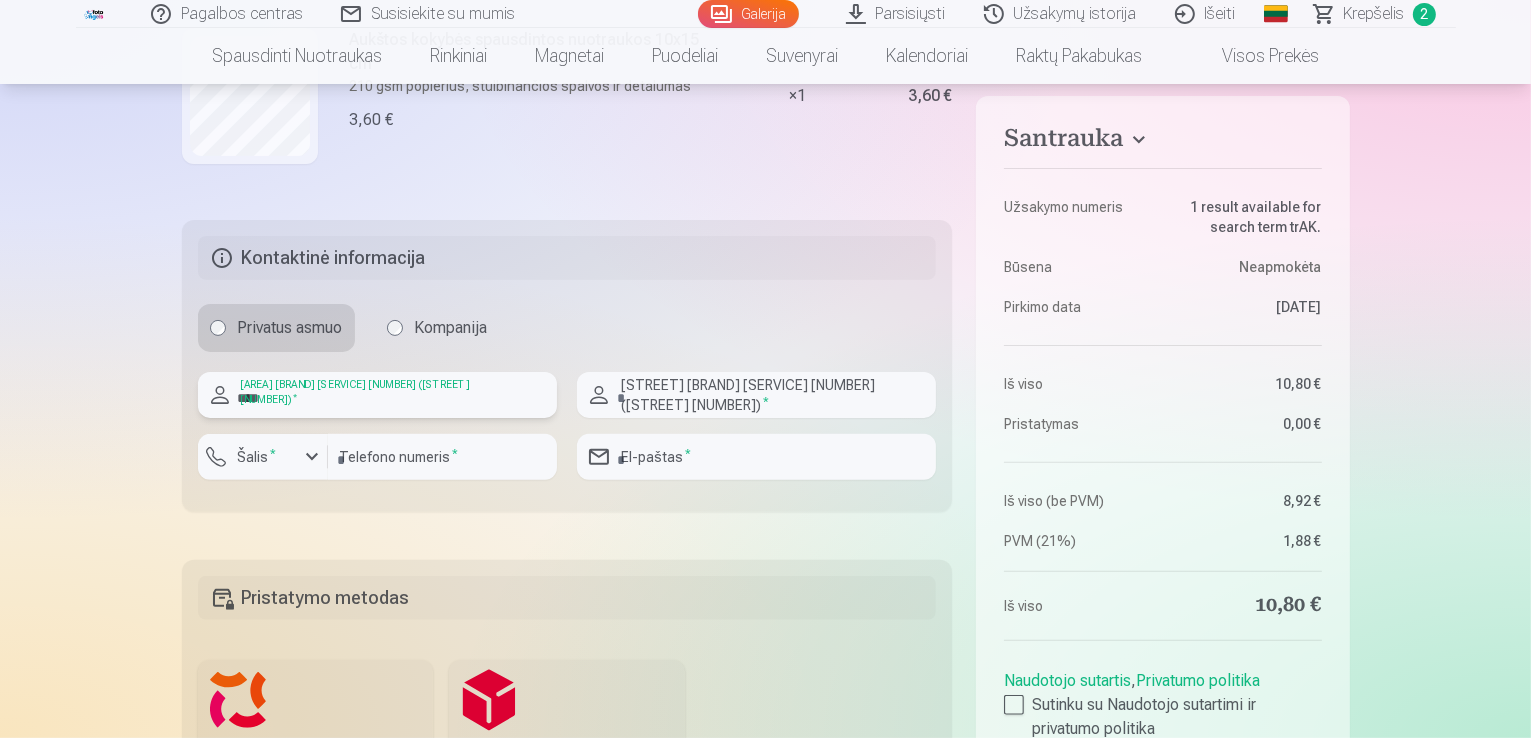 type on "****" 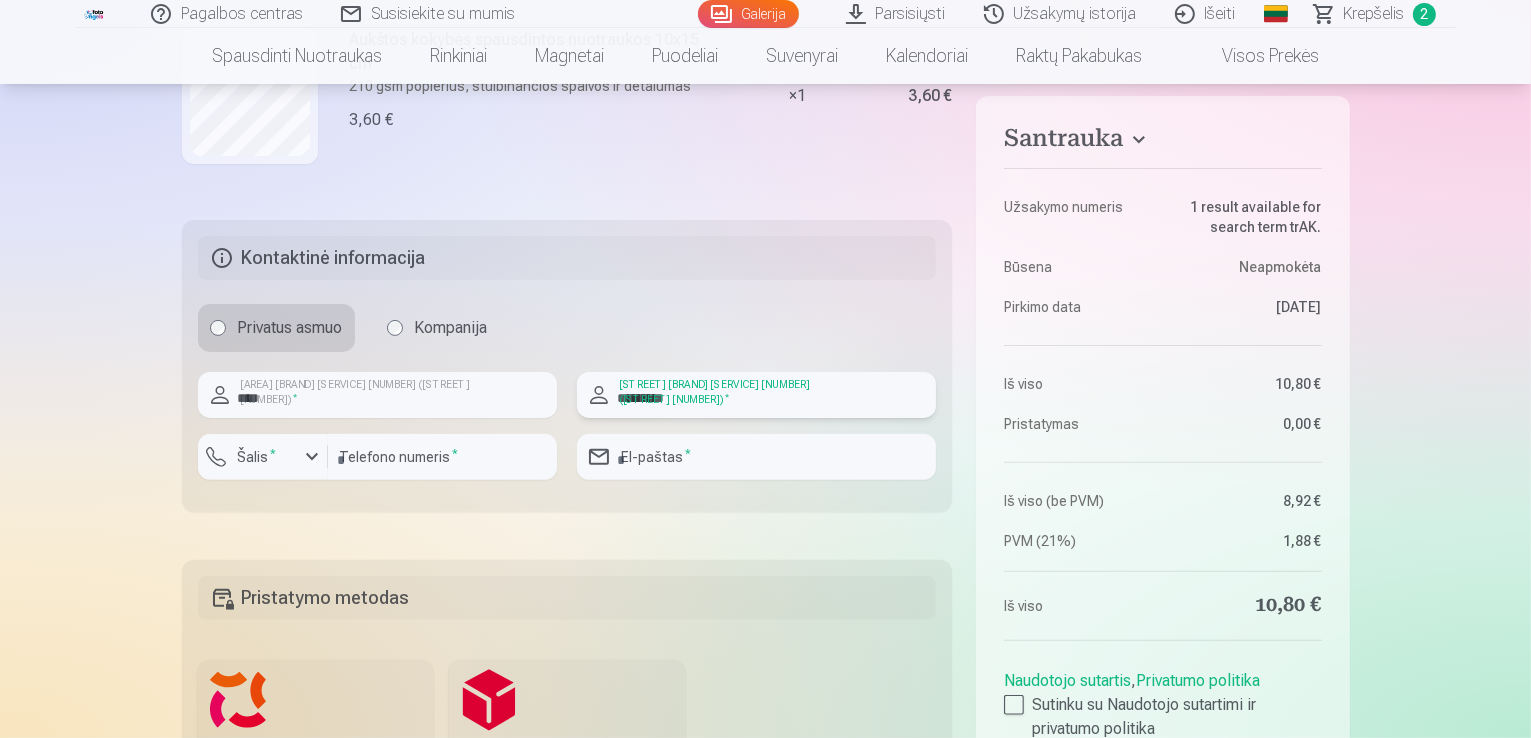 type on "*********" 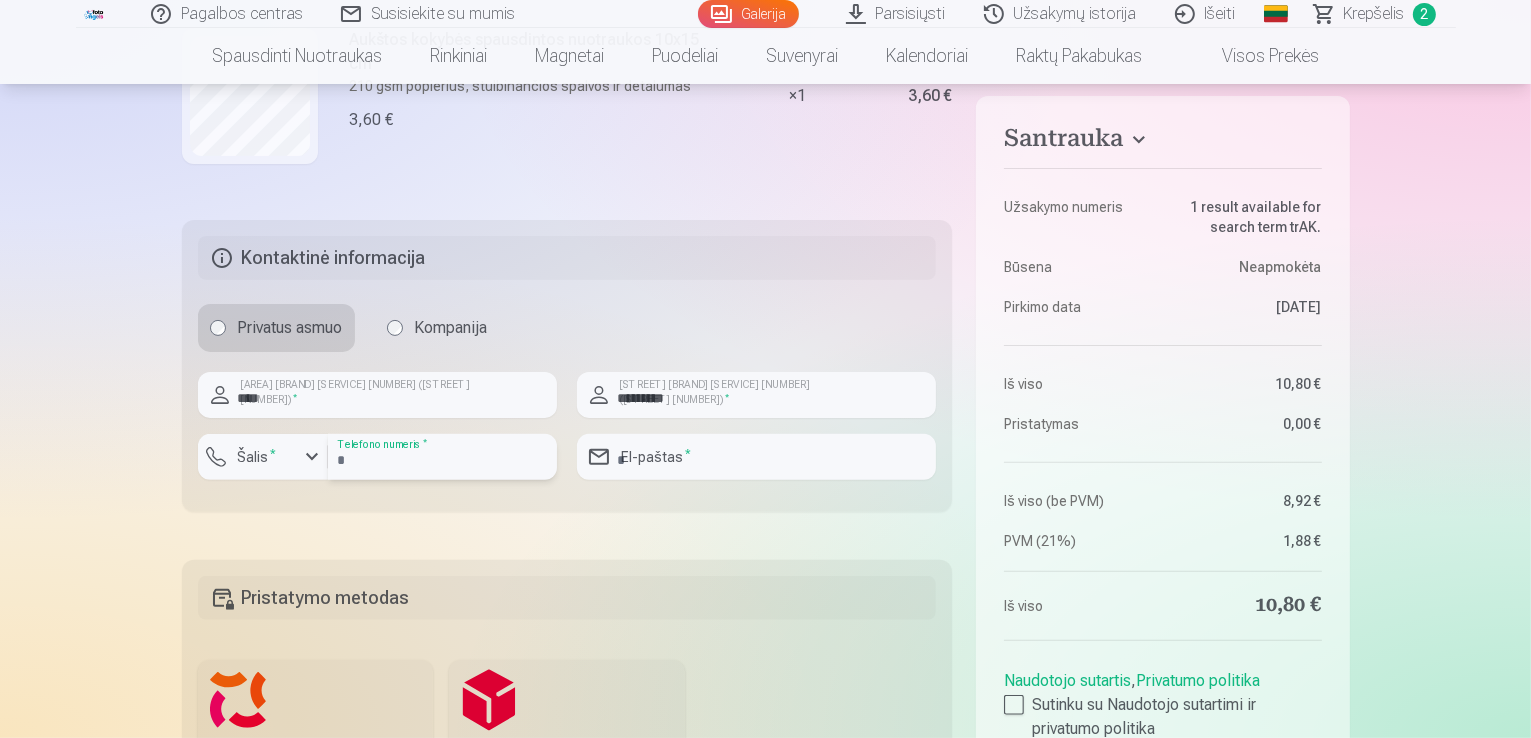 click at bounding box center [442, 457] 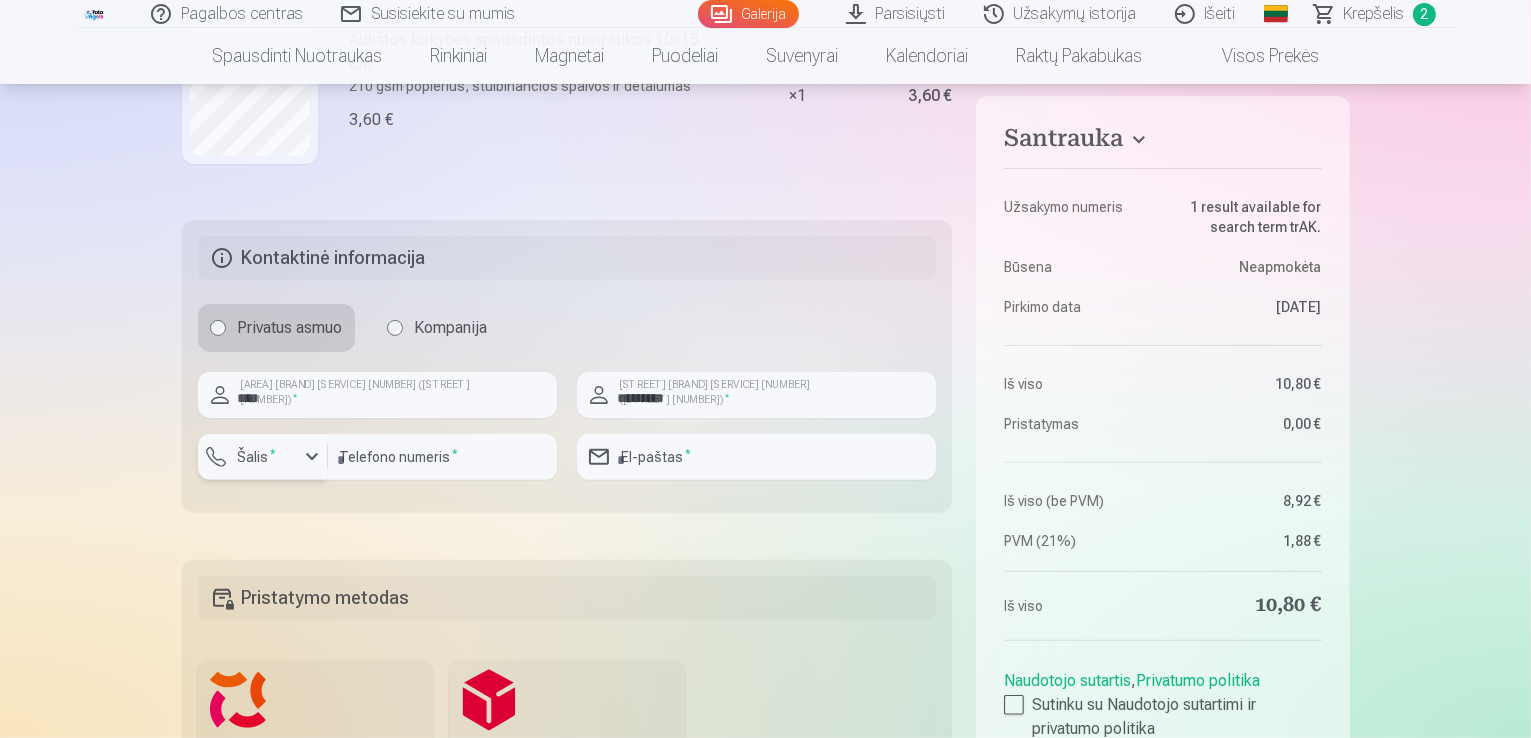 click at bounding box center (312, 457) 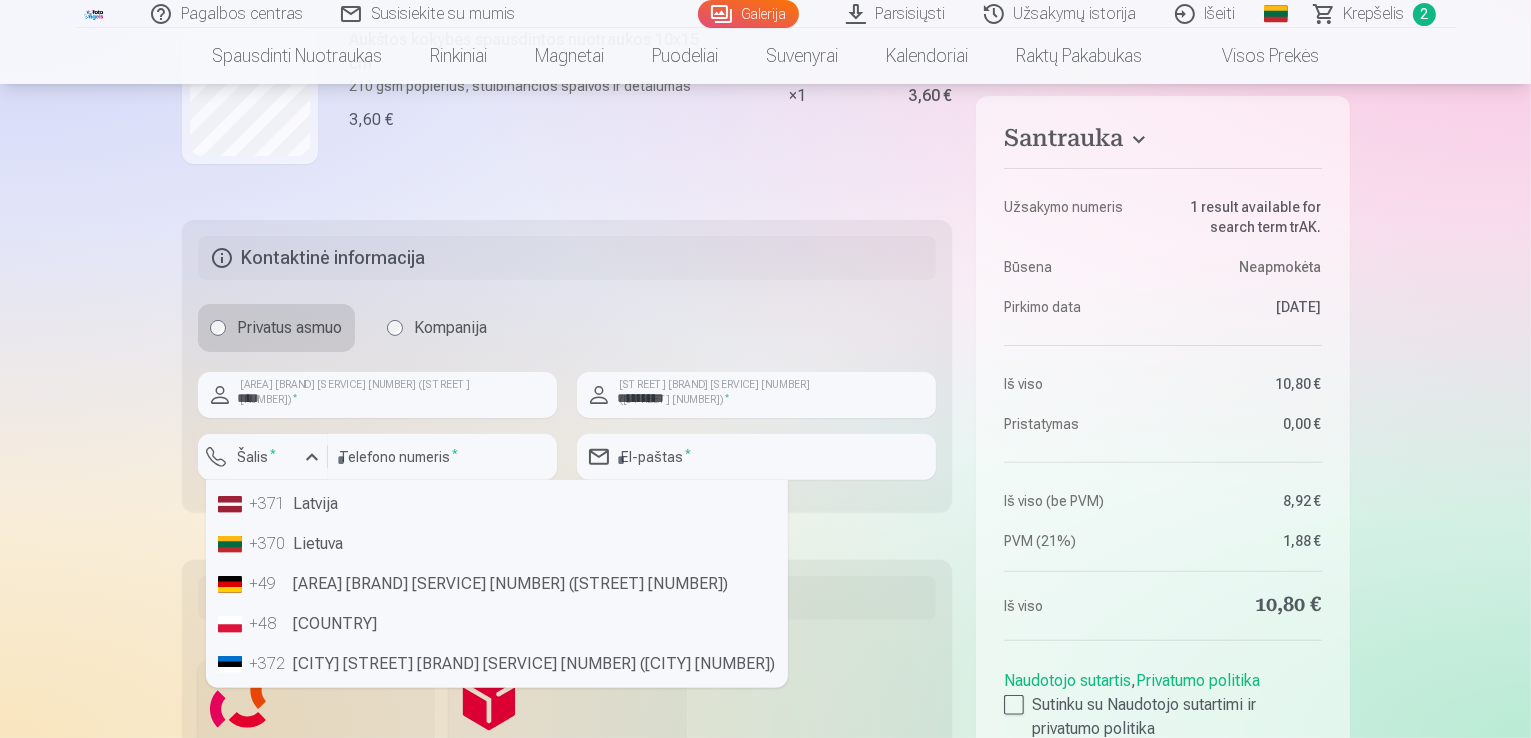 click on "401 results available. Use Up and Down to choose options, press Enter to select the currently focused option, press Escape to exit the menu, press Tab to select the option and exit the menu. Atsėmimo punktas (401) [SHOP_NAME] [BRAND] [SERVICE] [NUMBER] ([STREET] [NUMBER]) [SHOP_NAME] [BRAND] [SERVICE] [NUMBER] ([STREET] [NUMBER]) [STREET] [BRAND] [SERVICE] [NUMBER] ([STREET] [NUMBER]) [STREET] [BRAND] [SERVICE] [NUMBER] ([STREET] [NUMBER]) [STREET] [BRAND] [SERVICE] [NUMBER] ([STREET] [NUMBER]) [SHOP_NAME] [BRAND] [SERVICE] [NUMBER] ([STREET] [NUMBER]) [SHOP_NAME] [BRAND] [SERVICE] [NUMBER] ([STREET] [NUMBER]) [STREET] [BRAND] [SERVICE] [NUMBER] ([STREET] [NUMBER]) [STREET] [BRAND] [SERVICE] [NUMBER] ([STREET] [NUMBER]) [CITY] [STREET] [BRAND] [SERVICE] [NUMBER] ([CITY] [NUMBER]) [STREET_NAME] [SHOP_NAME] [BRAND] [SERVICE] [NUMBER] ([STREET] [NUMBER]) [SHOP_NAME] [BRAND] [SERVICE] [NUMBER] ([CITY] [STREET]) [STREET] [BRAND] [SERVICE] [NUMBER] ([STREET] [NUMBER]) [AREA] [SHOP_NAME] [BRAND] [SERVICE] [NUMBER] ([STREET] [NUMBER])" at bounding box center (497, 544) 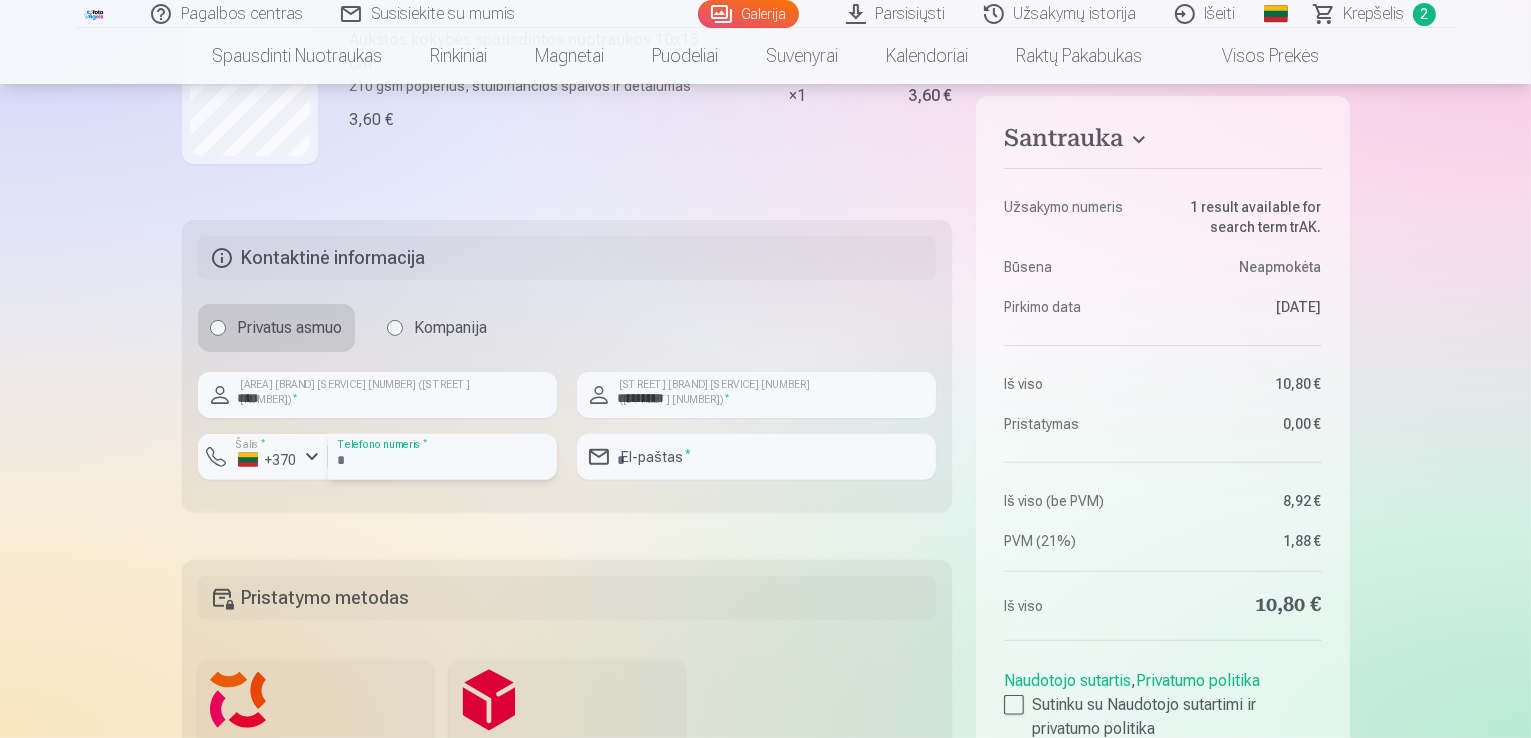 click at bounding box center (442, 457) 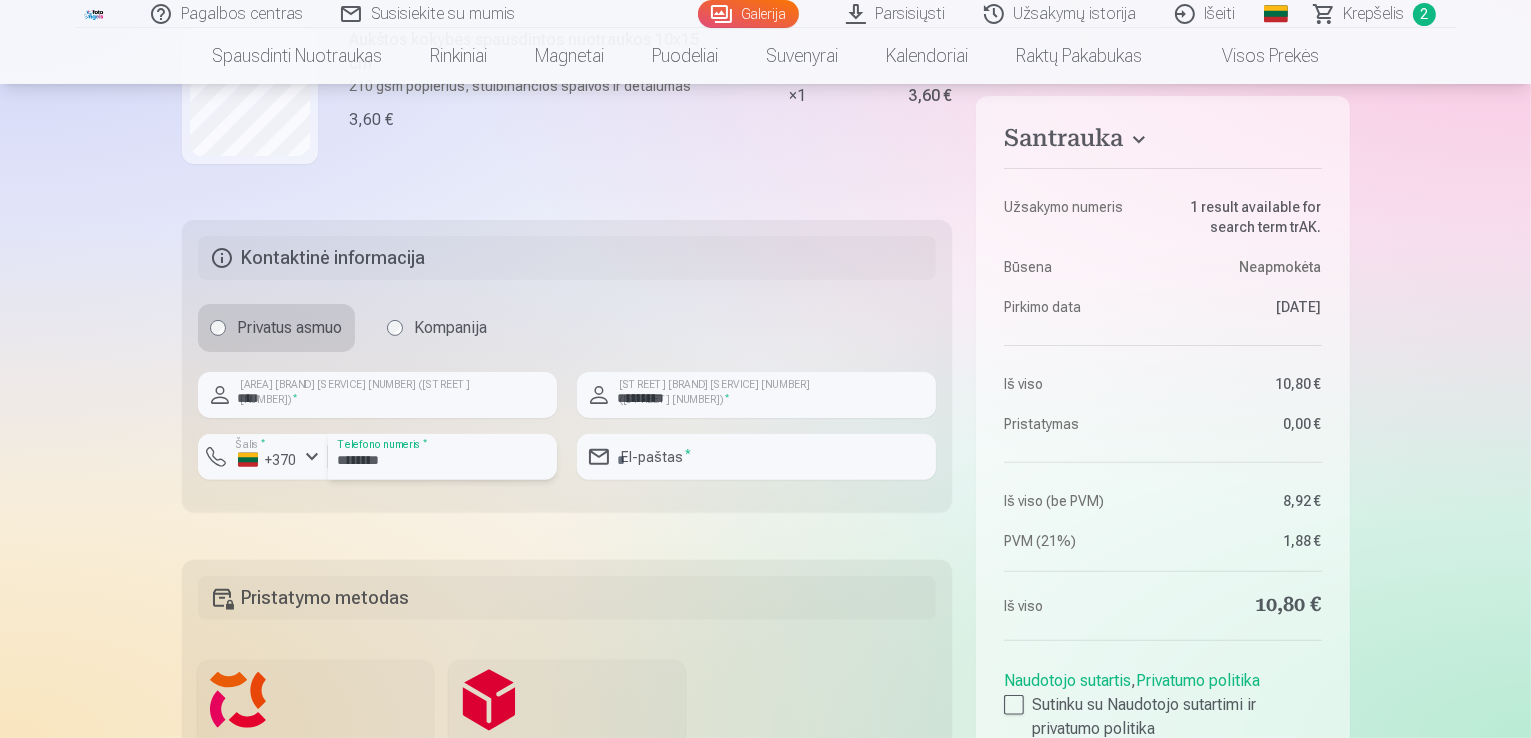 type on "********" 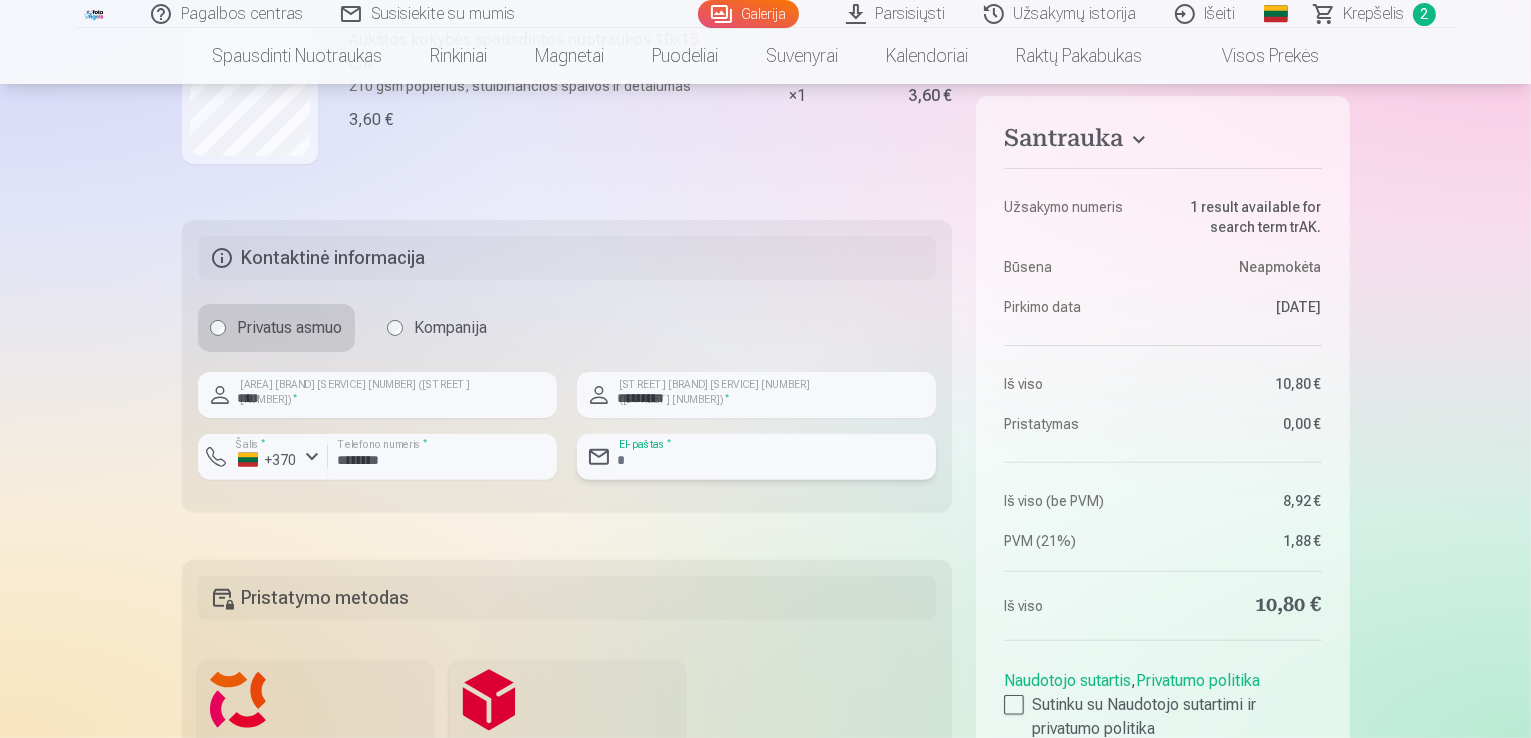 click at bounding box center (756, 457) 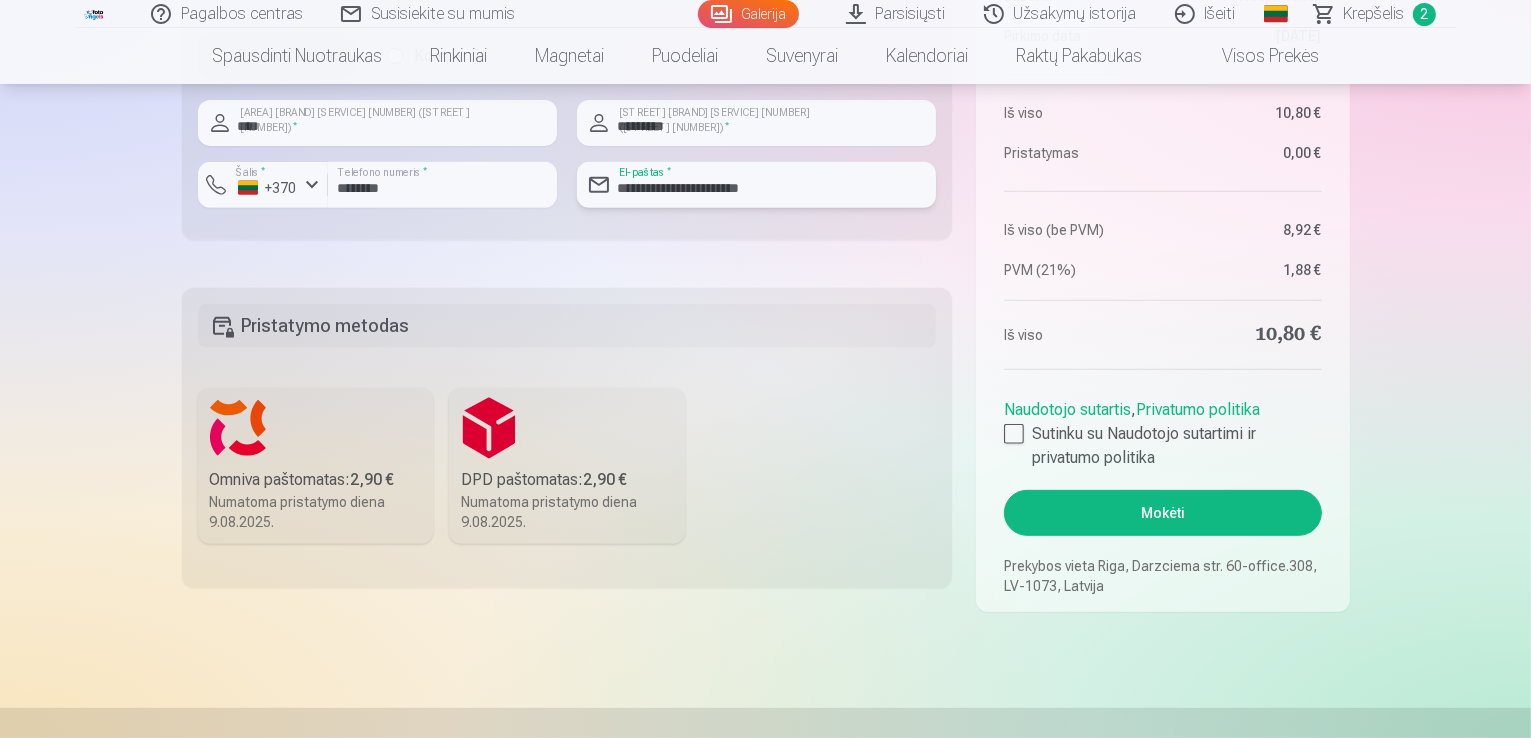 scroll, scrollTop: 800, scrollLeft: 0, axis: vertical 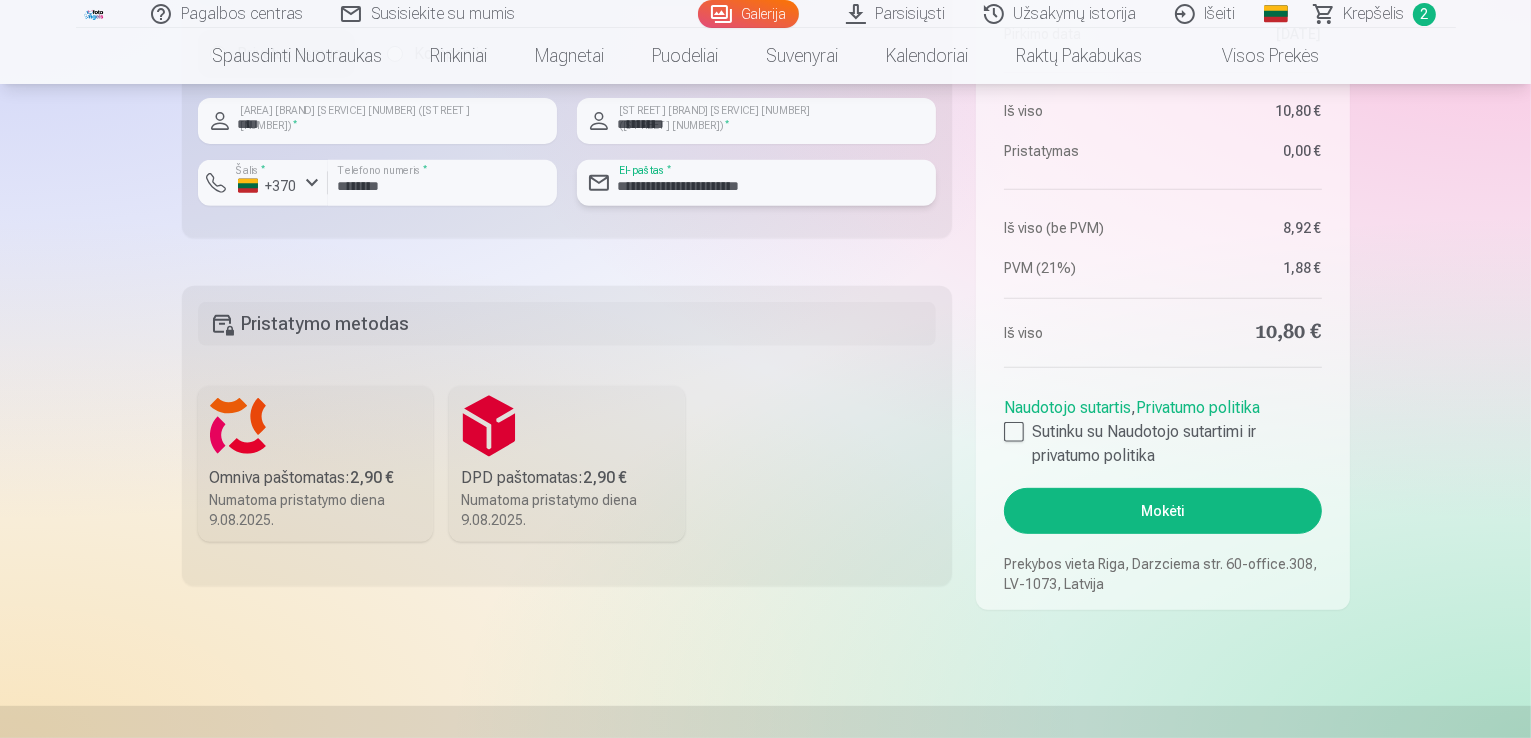 type on "**********" 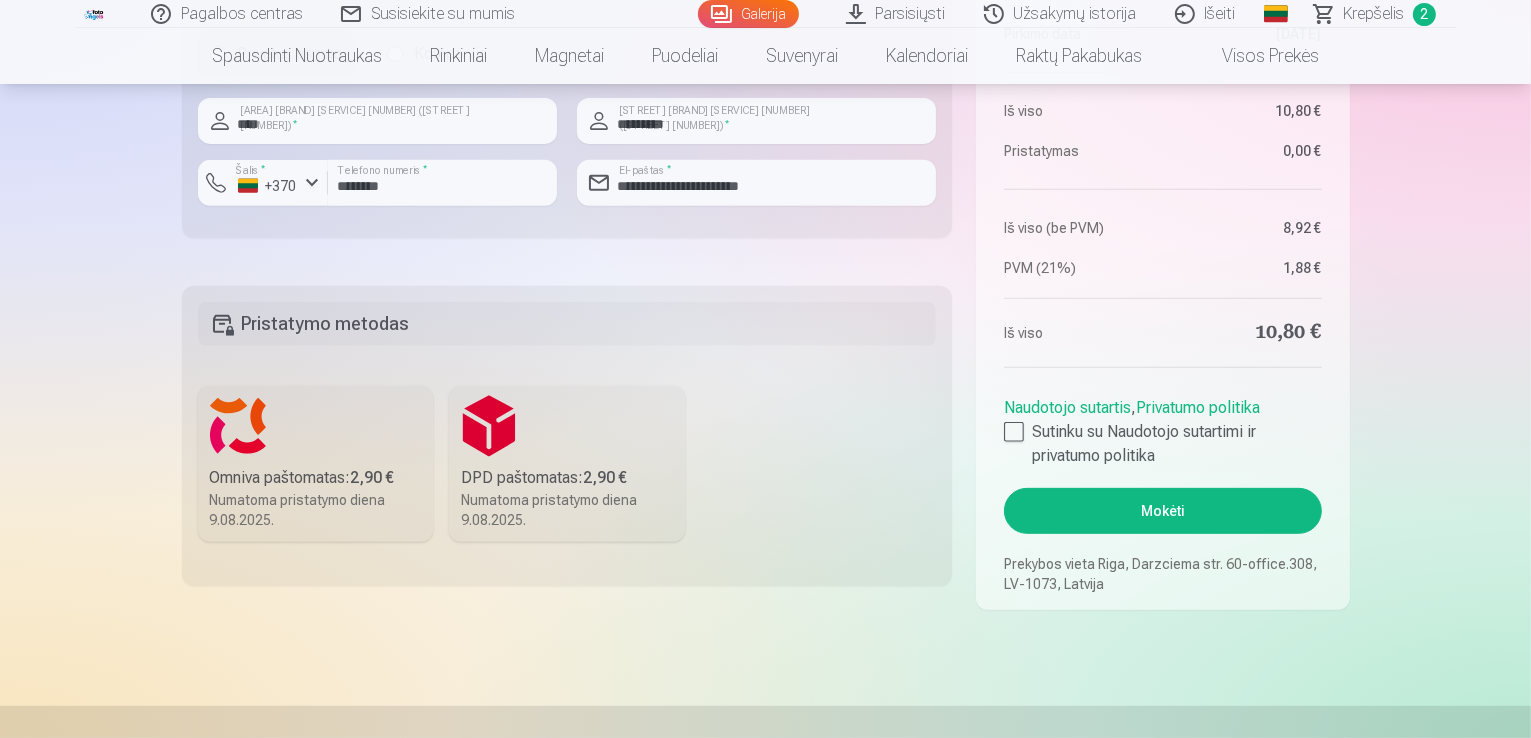 click on "Omniva paštomatas :  2,90 € Numatoma pristatymo diena 9.08.2025." at bounding box center [316, 464] 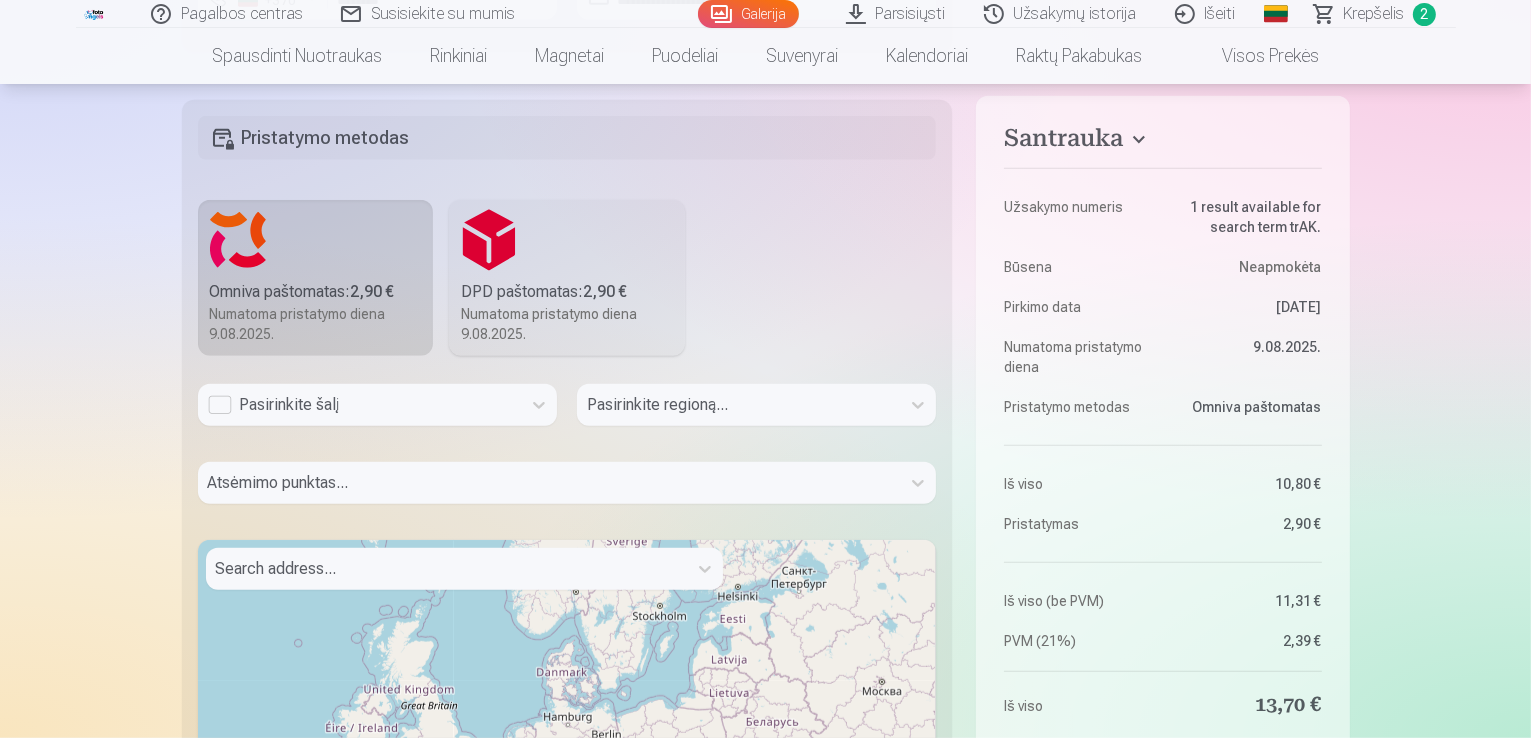 scroll, scrollTop: 992, scrollLeft: 0, axis: vertical 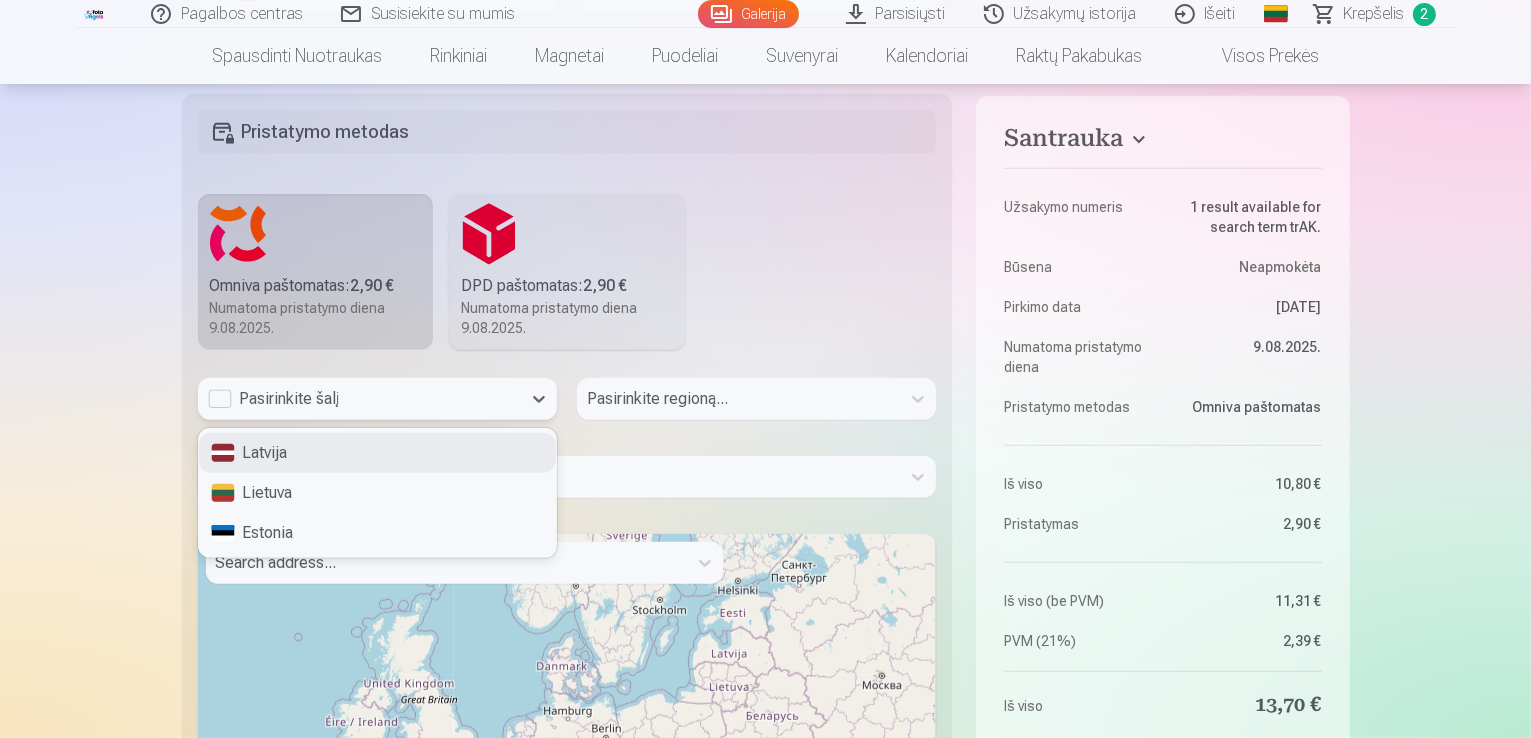 click on "Pasirinkite šalį" at bounding box center [359, 399] 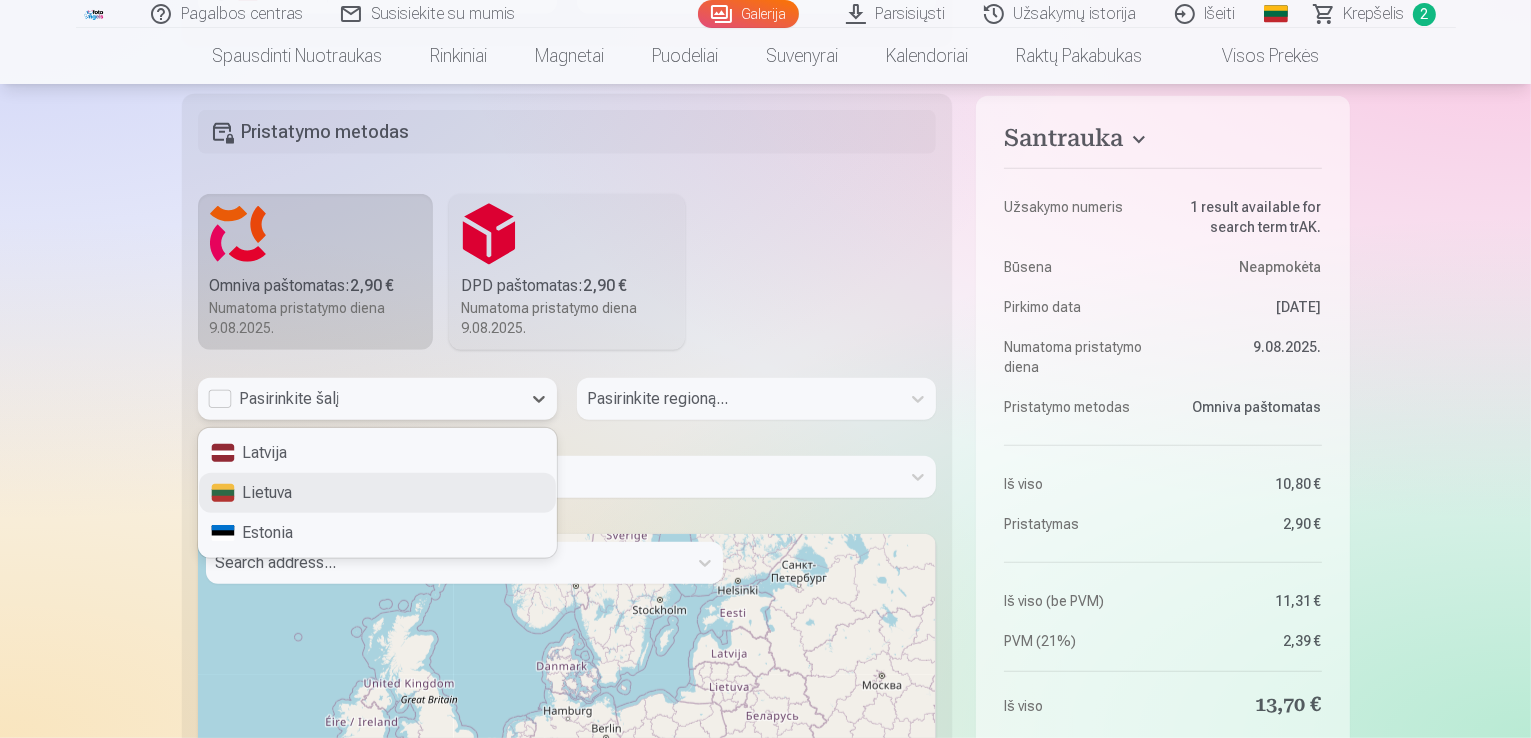 click on "Lietuva" at bounding box center [377, 493] 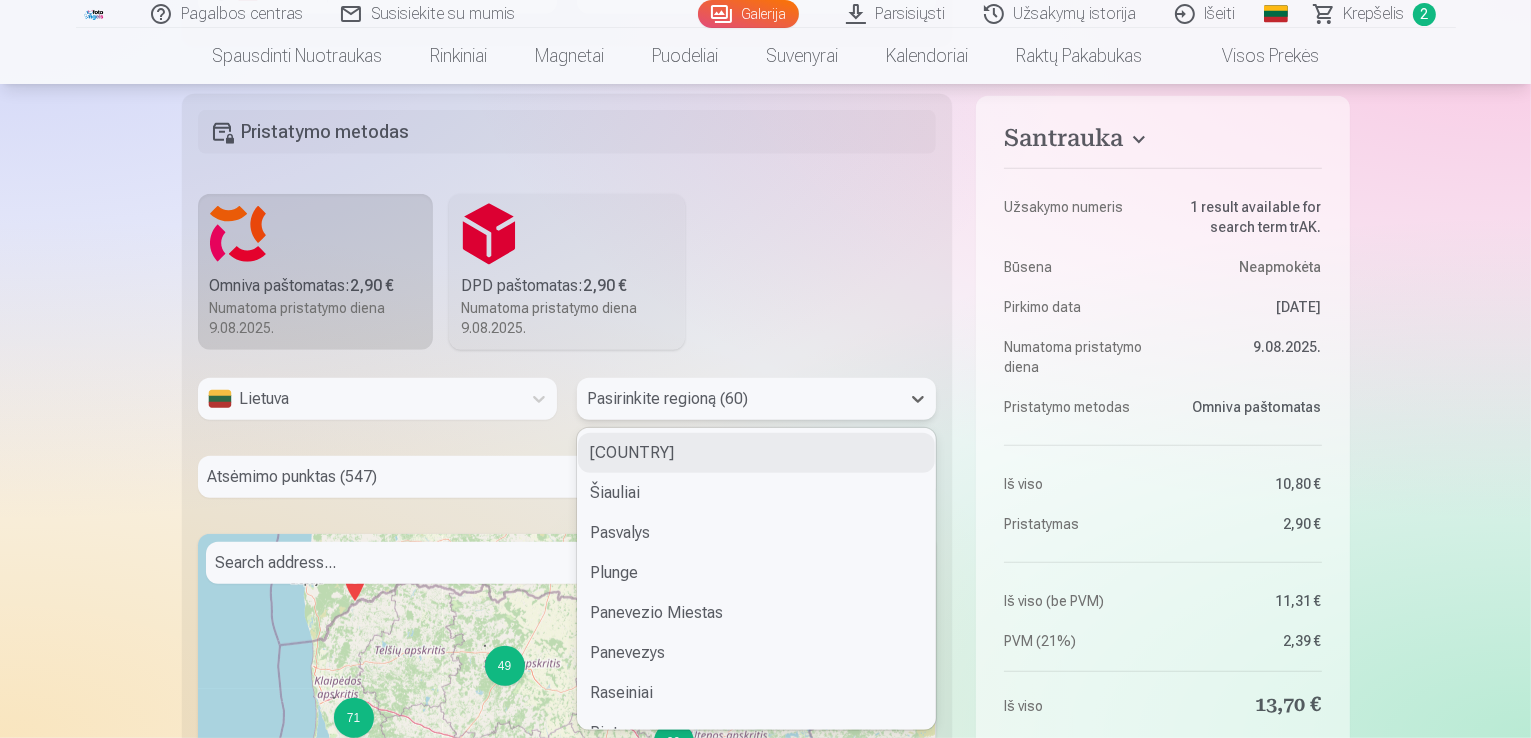 click at bounding box center [738, 399] 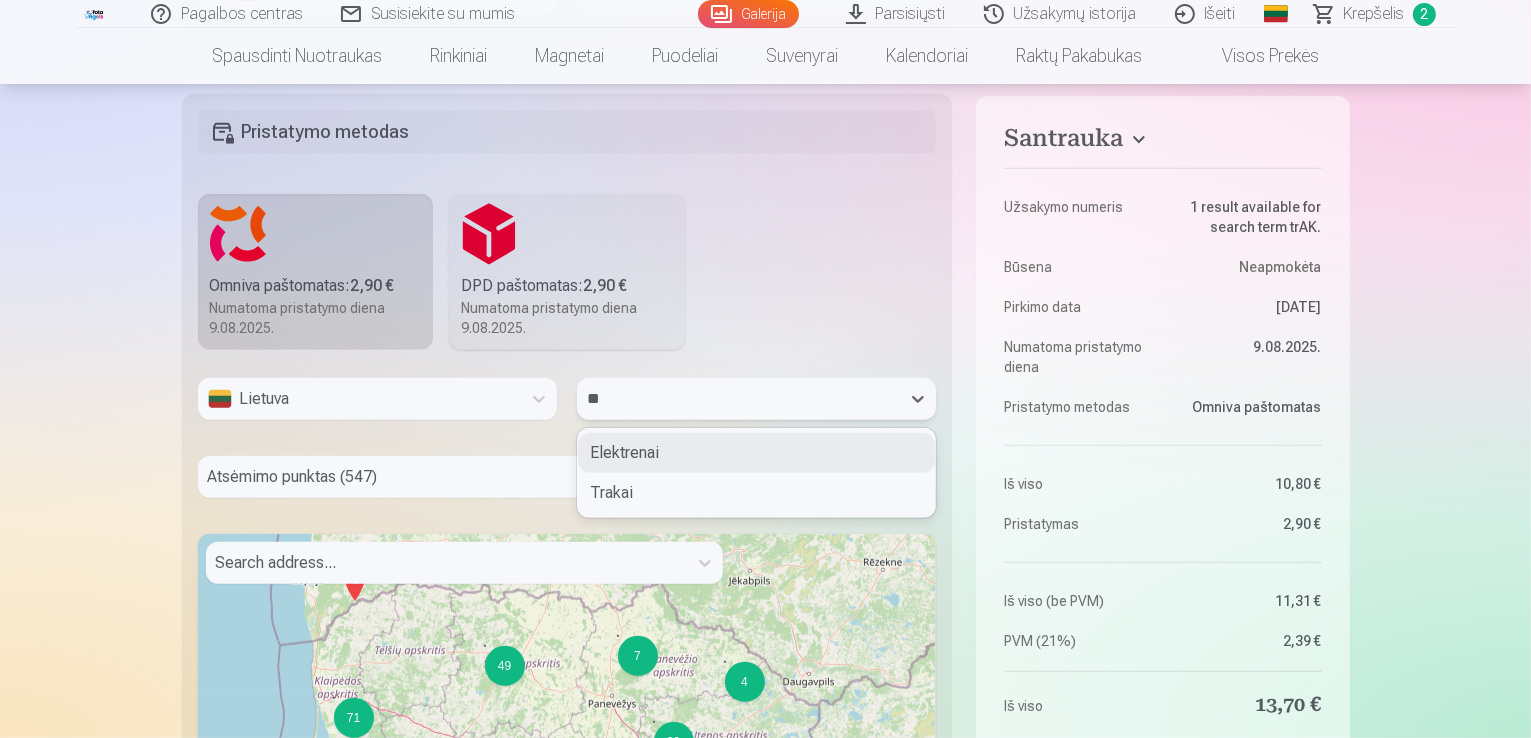 type on "***" 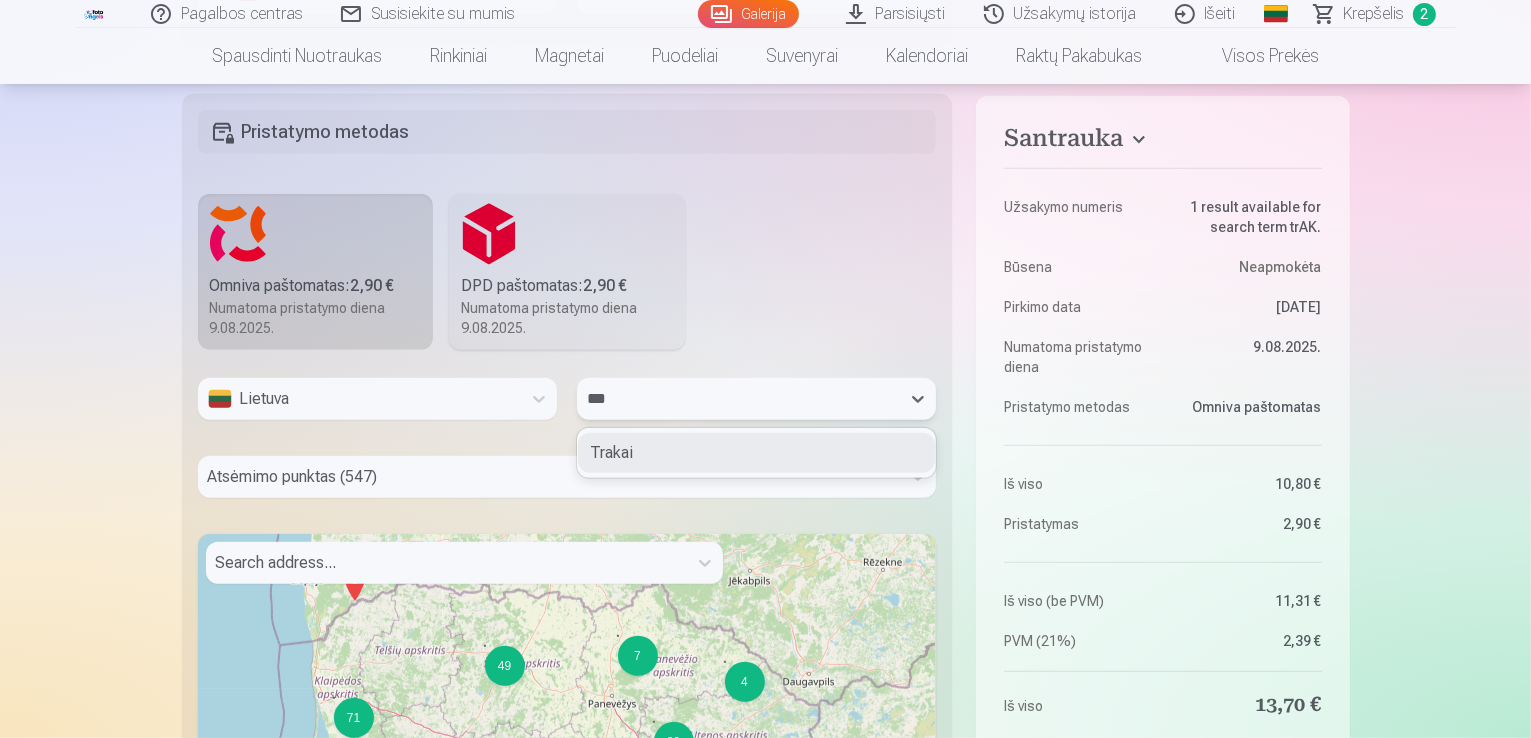 click on "Trakai" at bounding box center [756, 453] 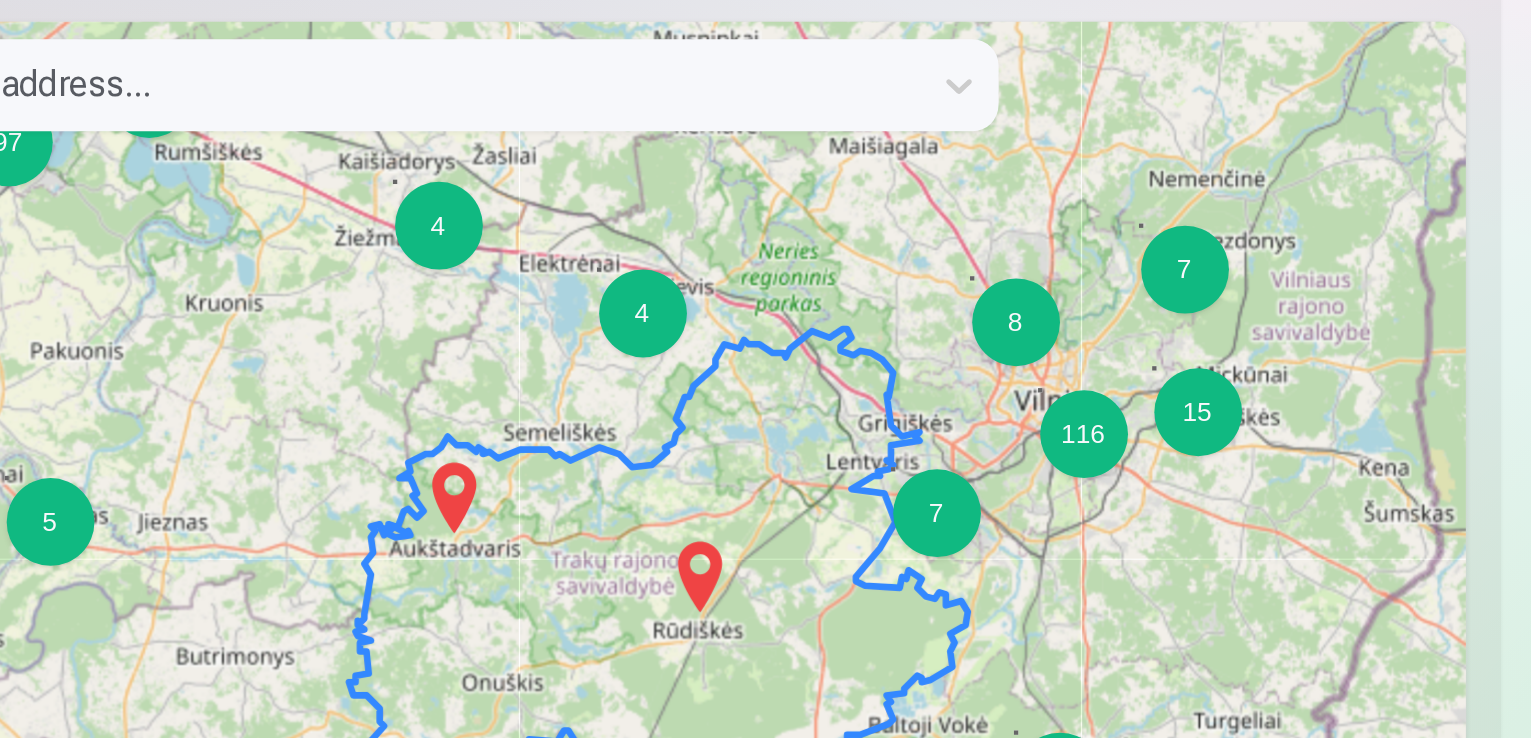 scroll, scrollTop: 1184, scrollLeft: 0, axis: vertical 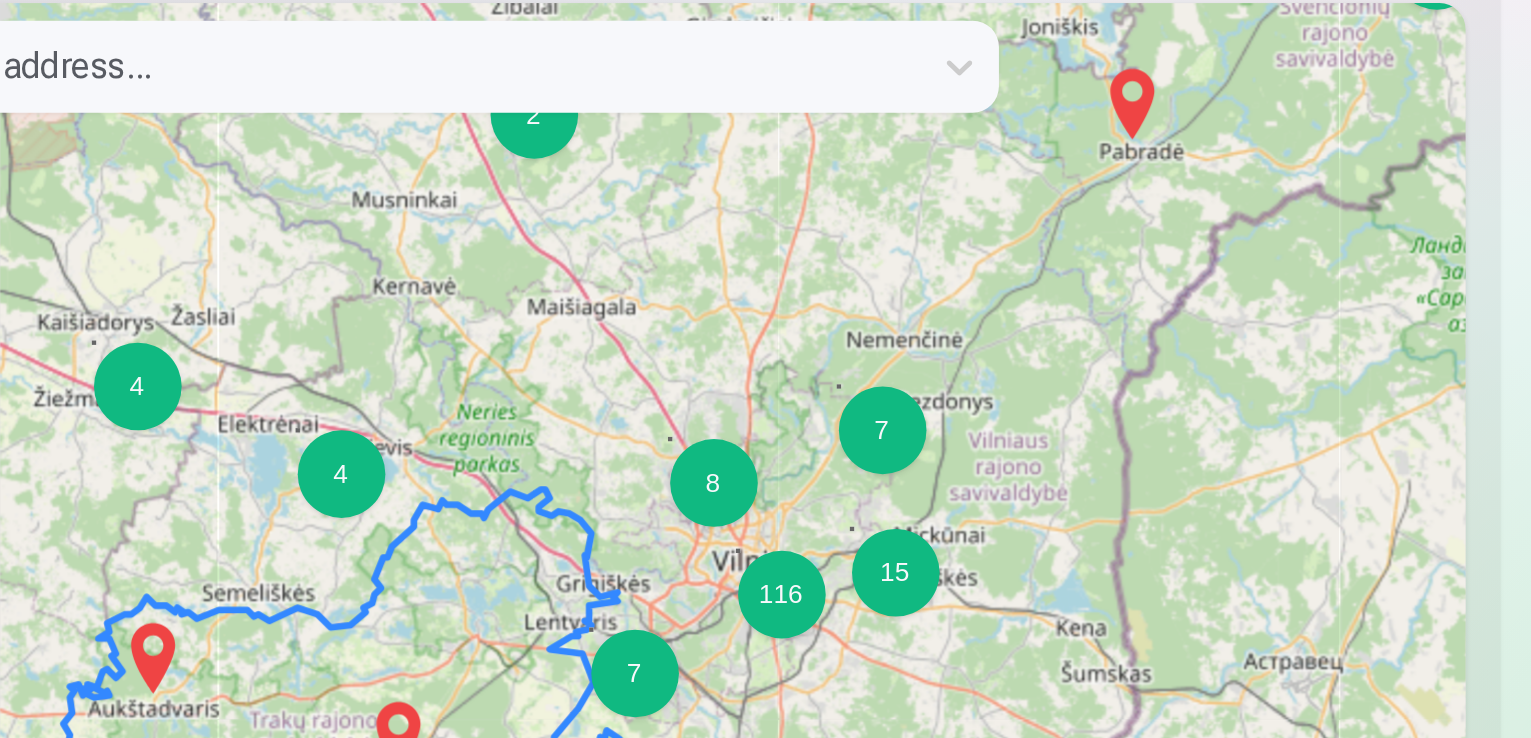drag, startPoint x: 676, startPoint y: 585, endPoint x: 537, endPoint y: 667, distance: 161.38463 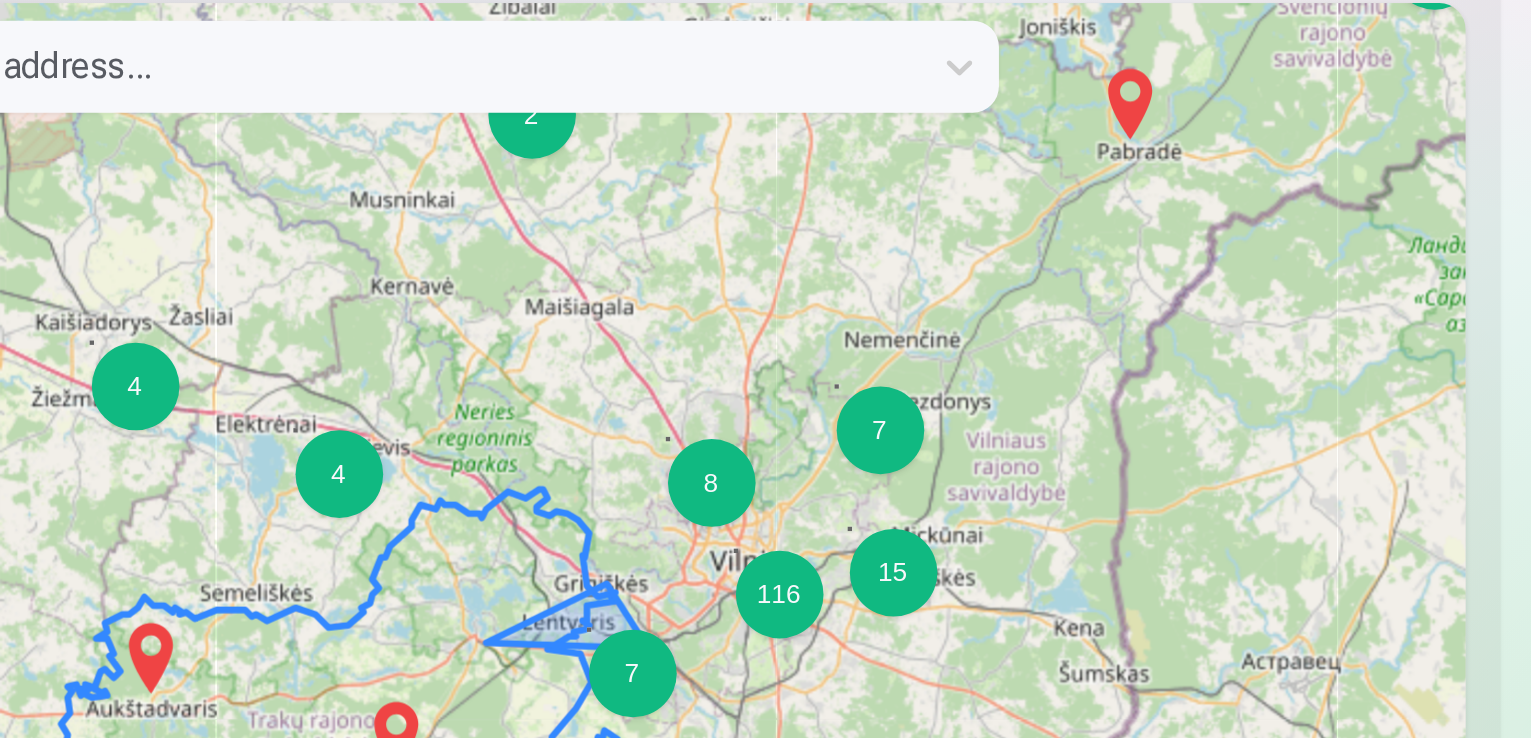 click on "7" at bounding box center [555, 648] 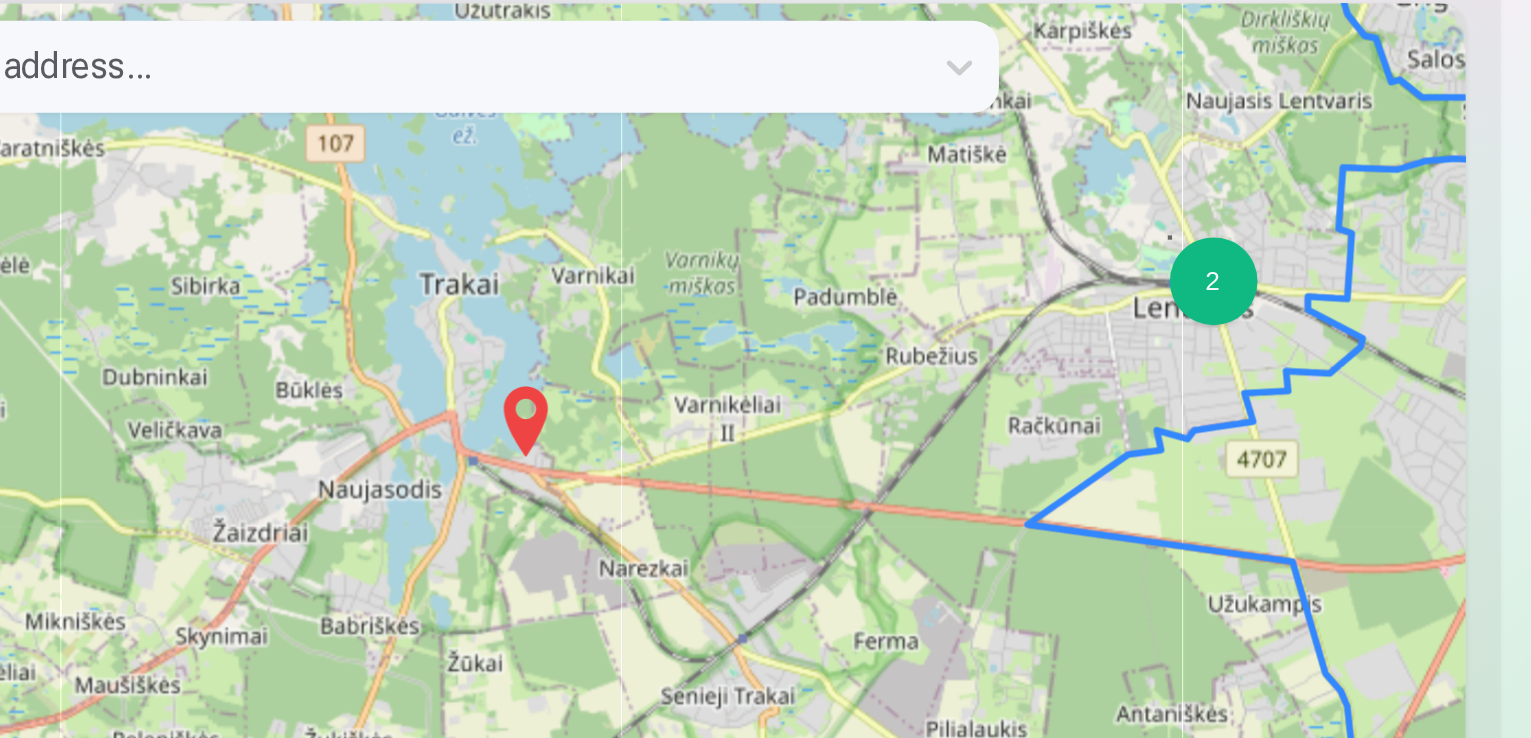 drag, startPoint x: 456, startPoint y: 570, endPoint x: 690, endPoint y: 438, distance: 268.66336 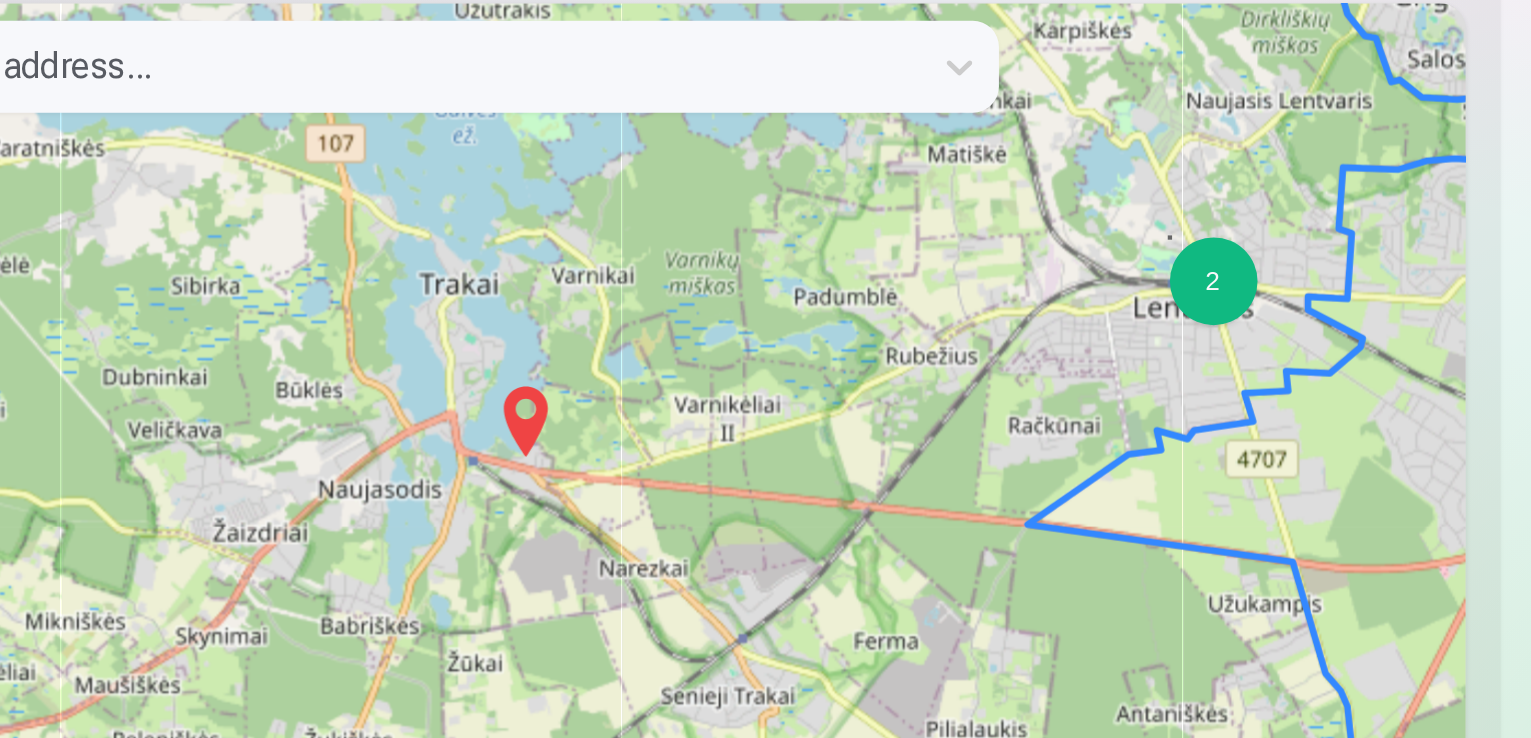 click at bounding box center [507, 533] 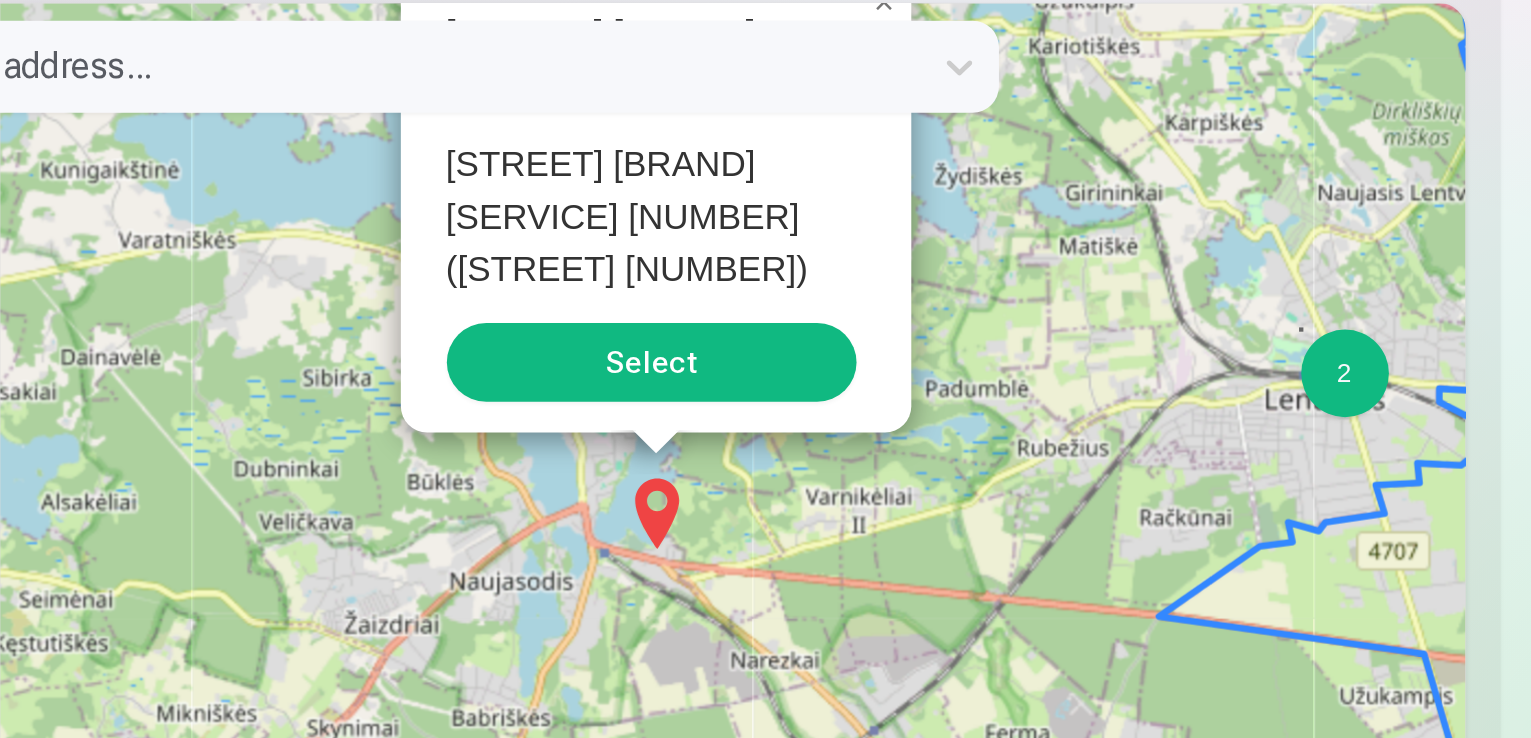 click on "Select" at bounding box center (564, 506) 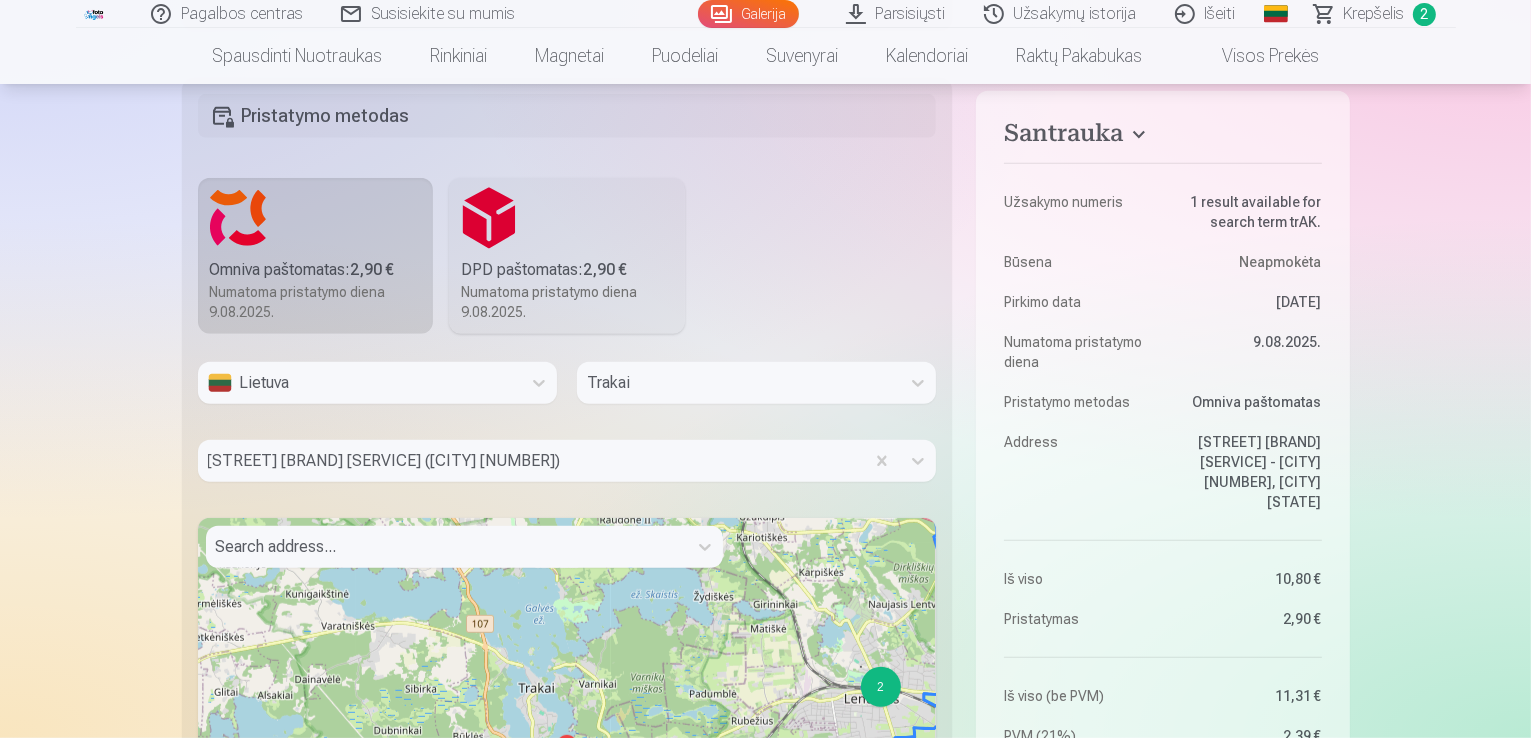 scroll, scrollTop: 1001, scrollLeft: 0, axis: vertical 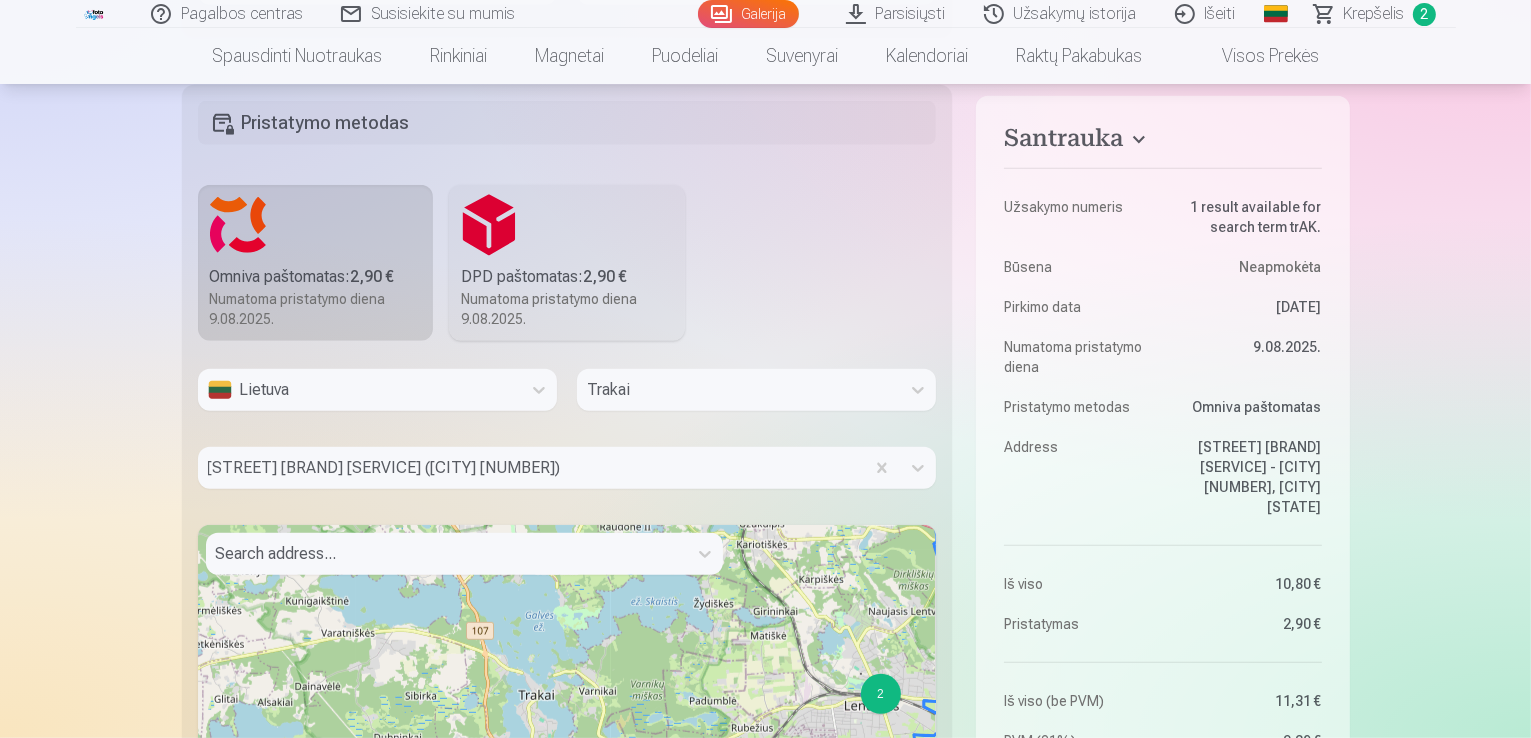 click on "Numatoma pristatymo diena 9.08.2025." at bounding box center (567, 309) 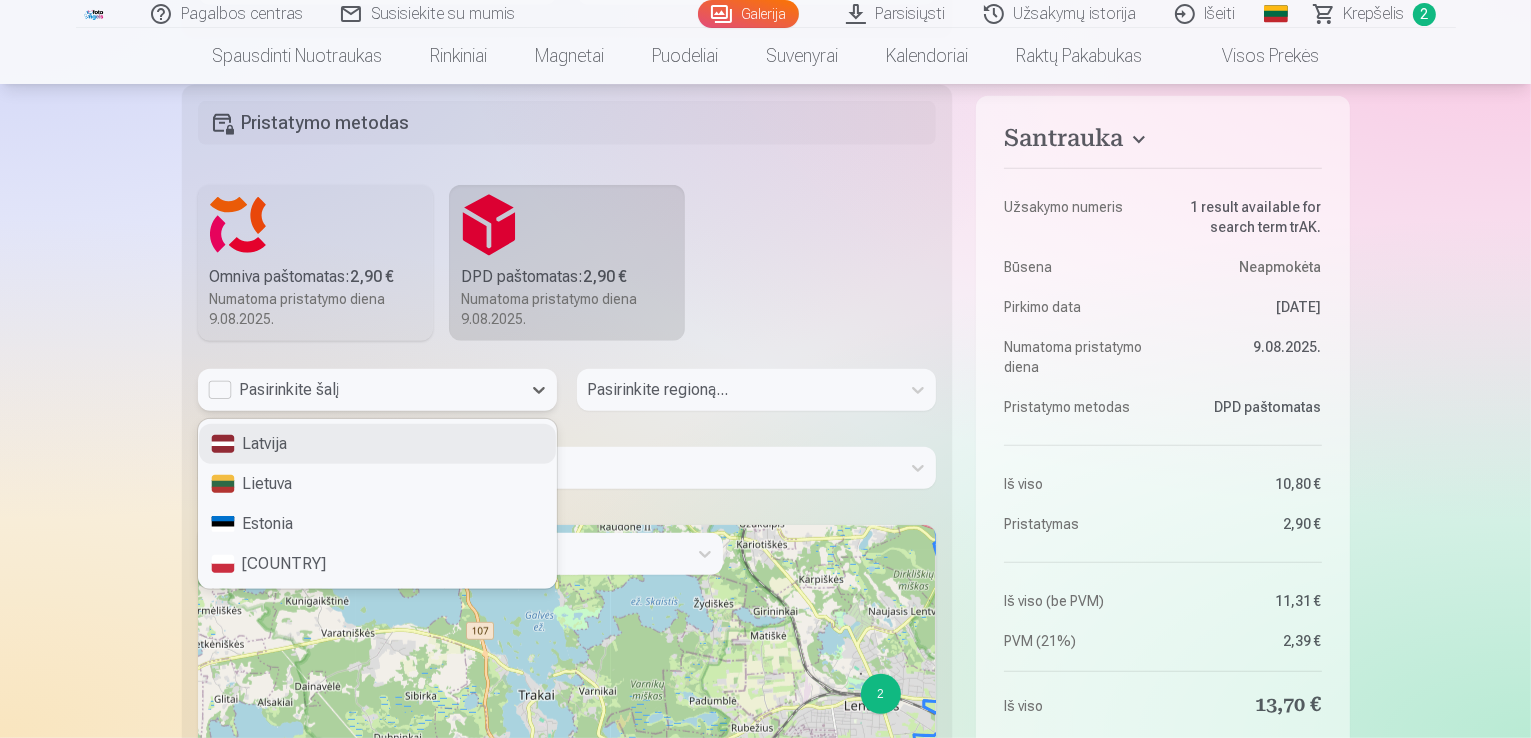 click on "Pasirinkite šalį" at bounding box center [359, 390] 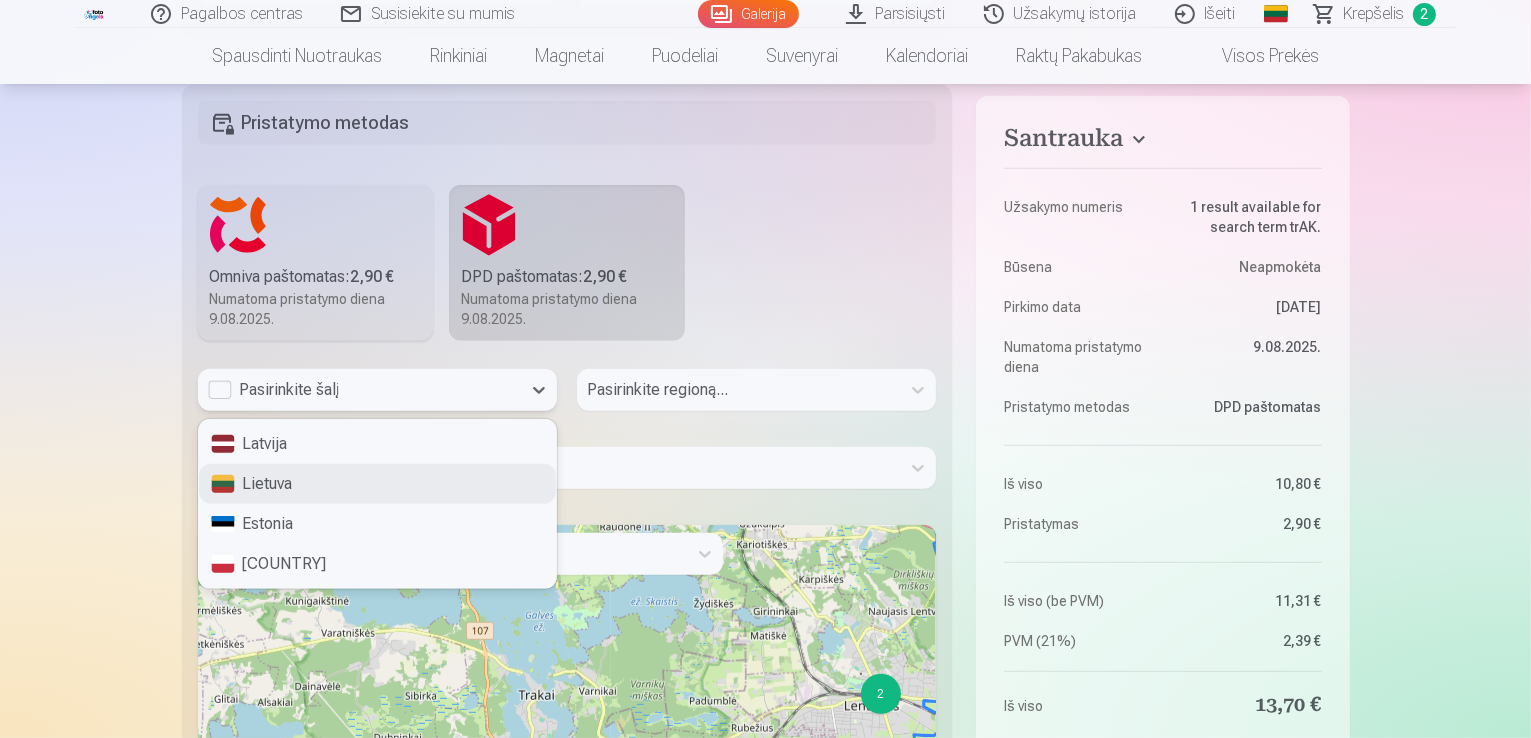 click on "Lietuva" at bounding box center (377, 484) 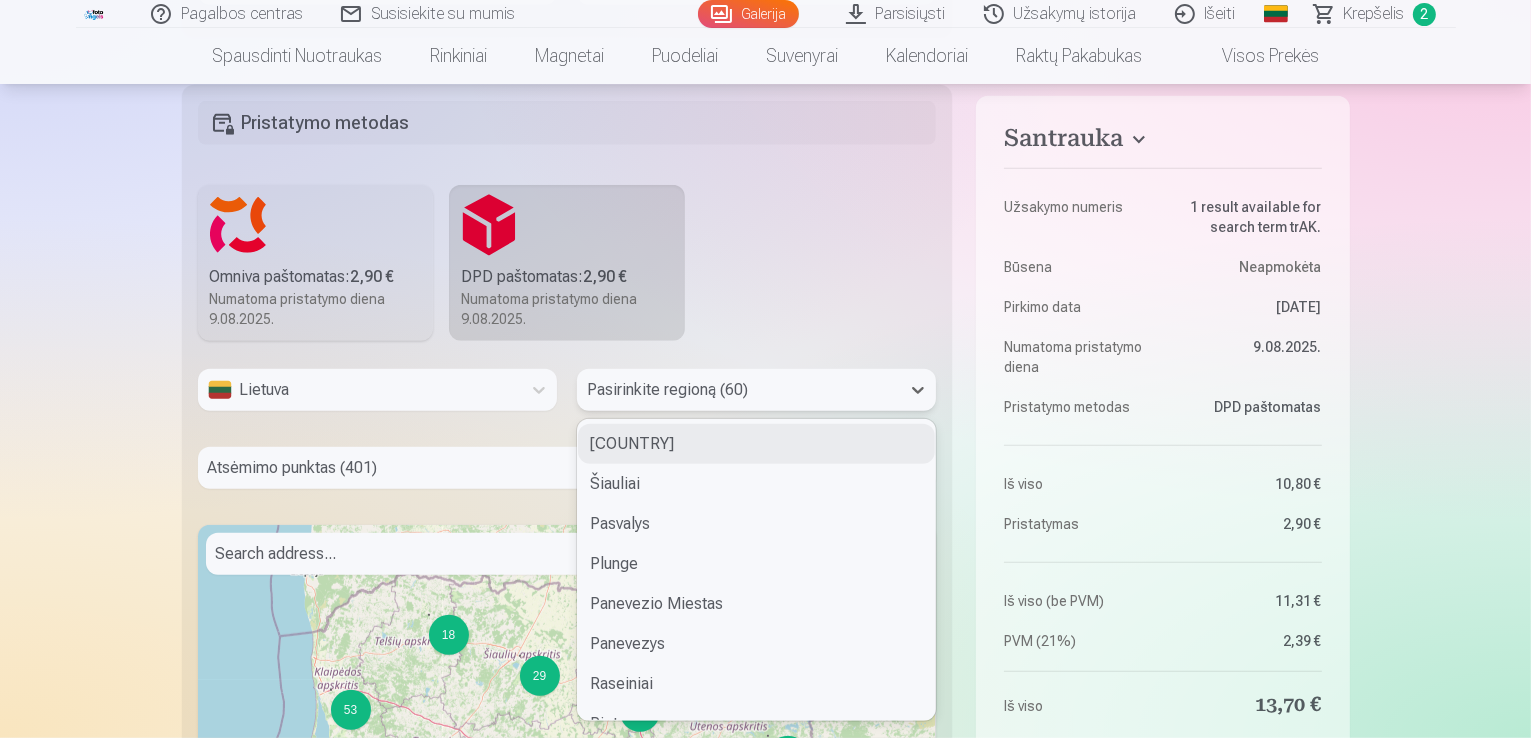 click at bounding box center (738, 390) 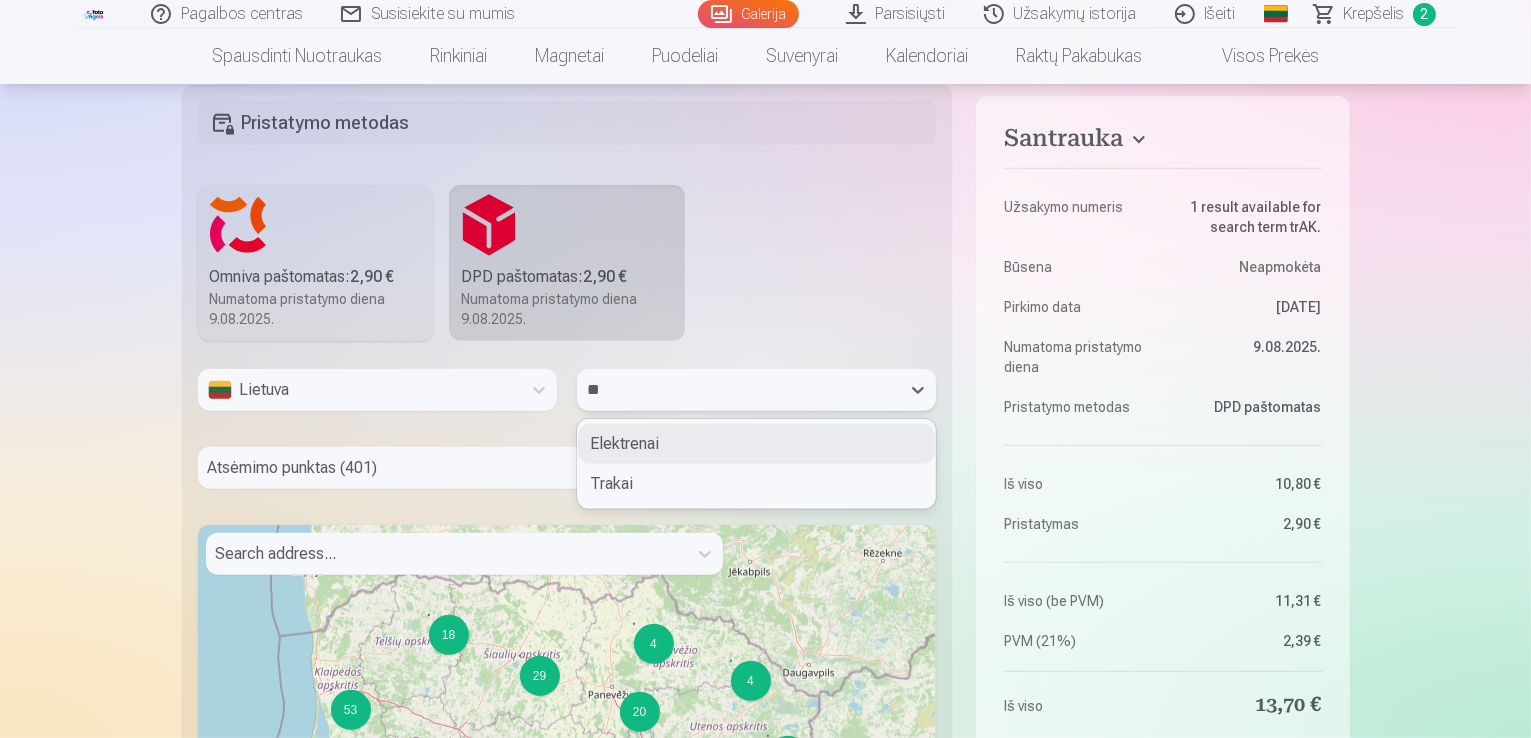 type on "***" 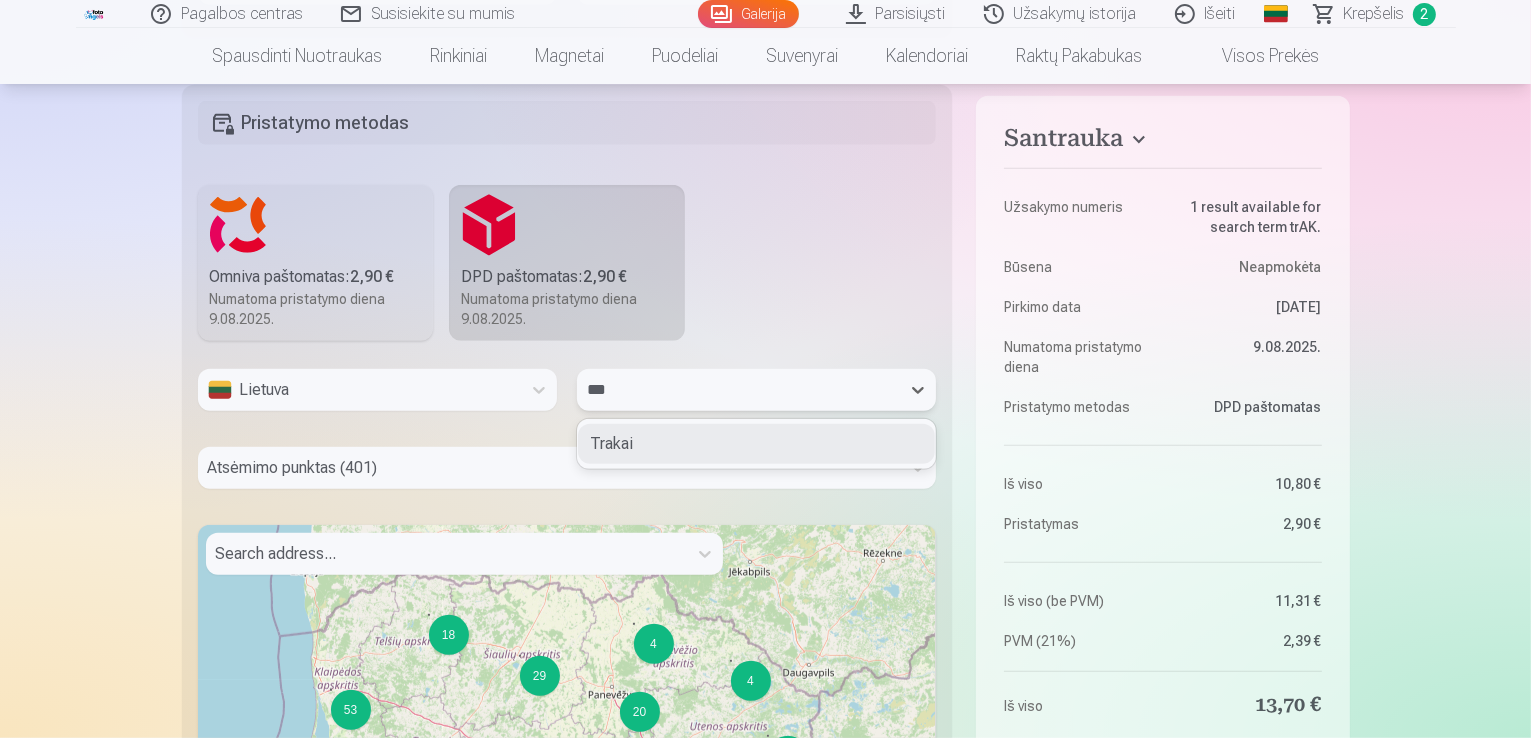 click on "Trakai" at bounding box center (756, 444) 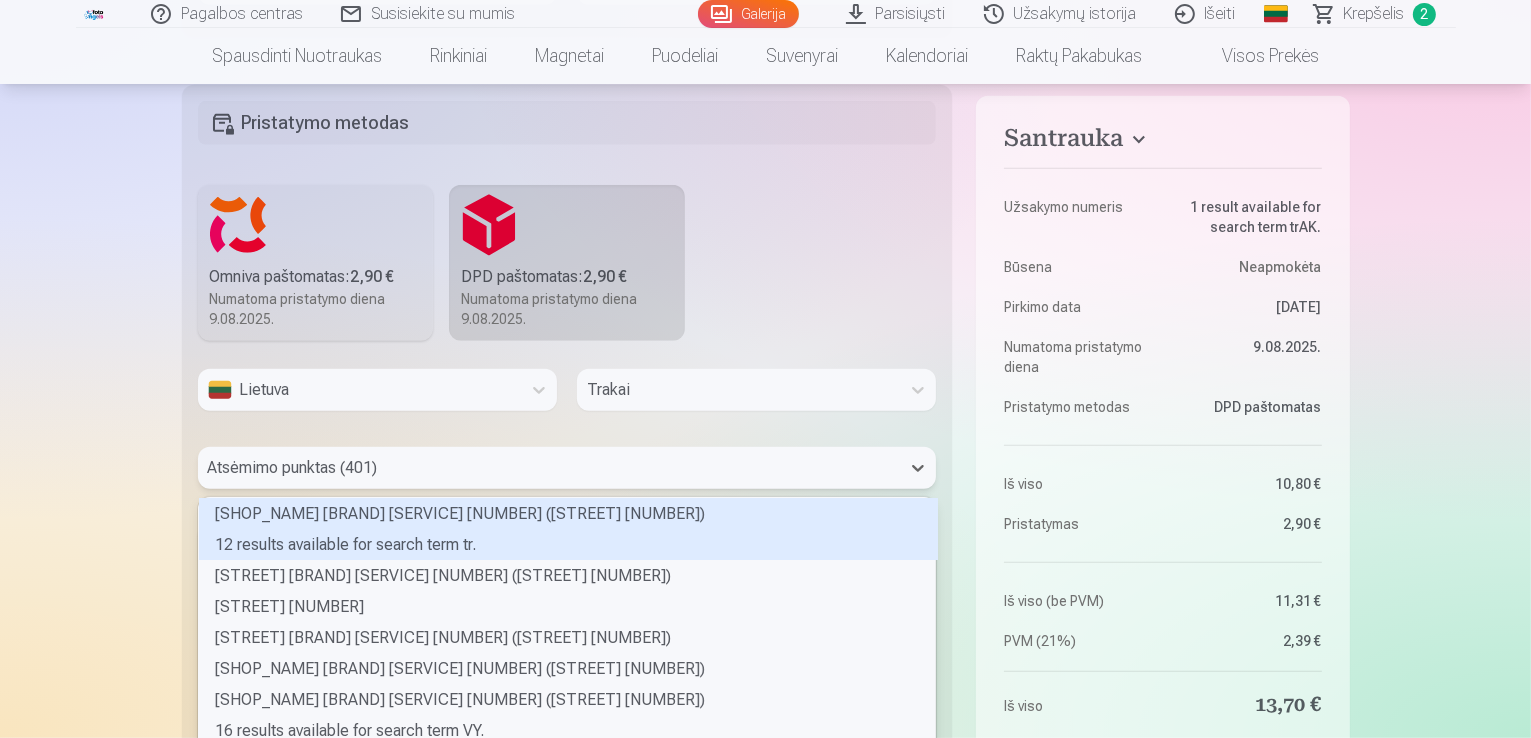 scroll, scrollTop: 1069, scrollLeft: 0, axis: vertical 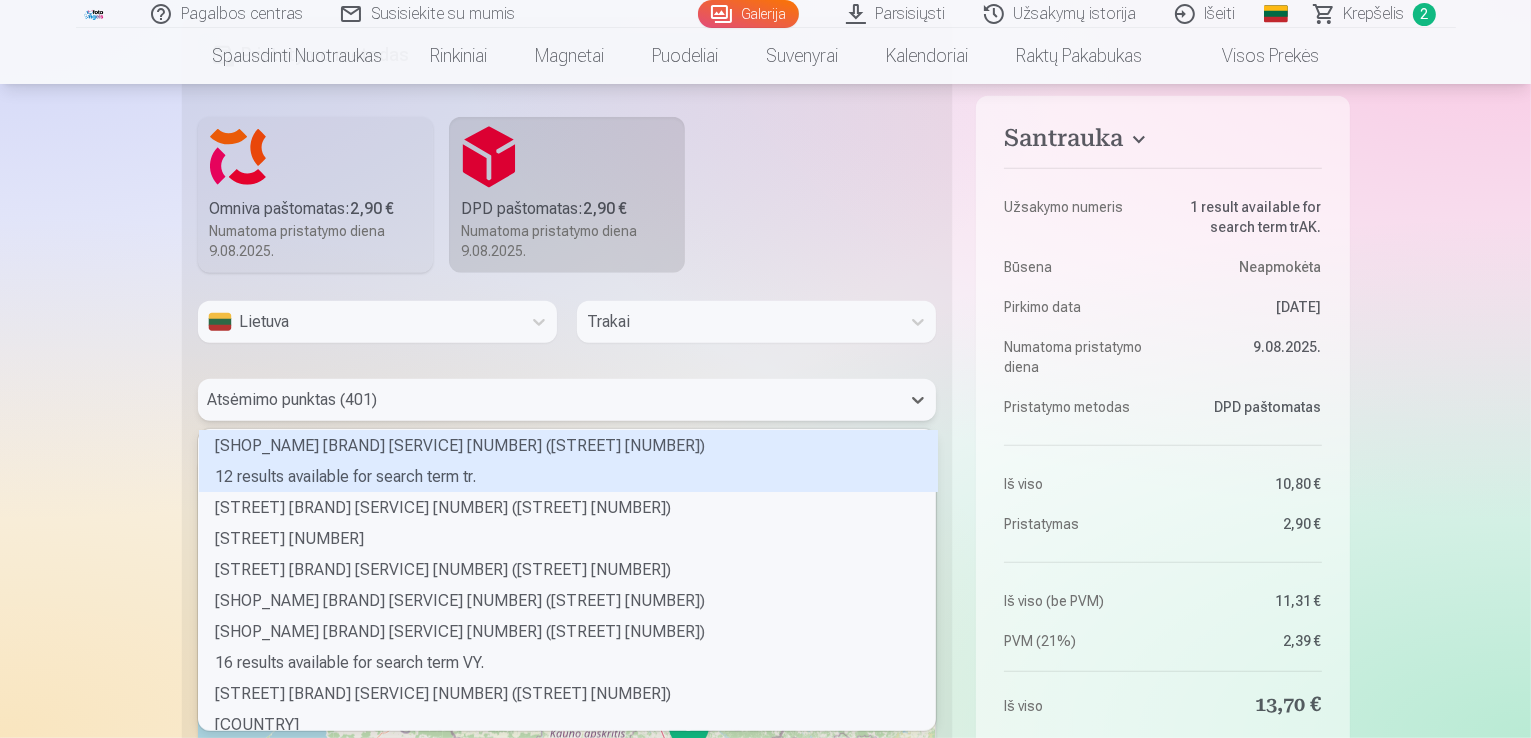 click on "[CITY]" at bounding box center [567, 400] 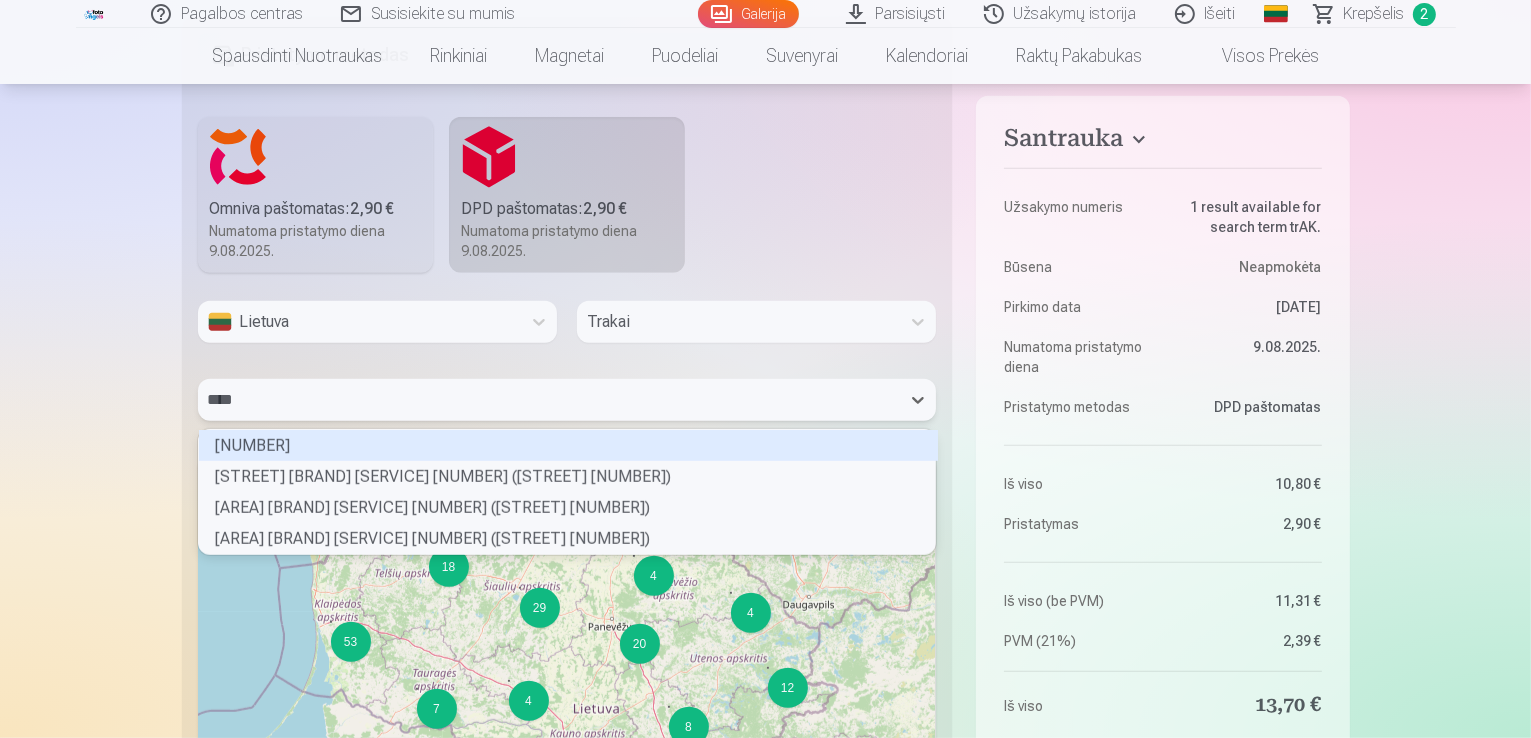 scroll, scrollTop: 26, scrollLeft: 732, axis: both 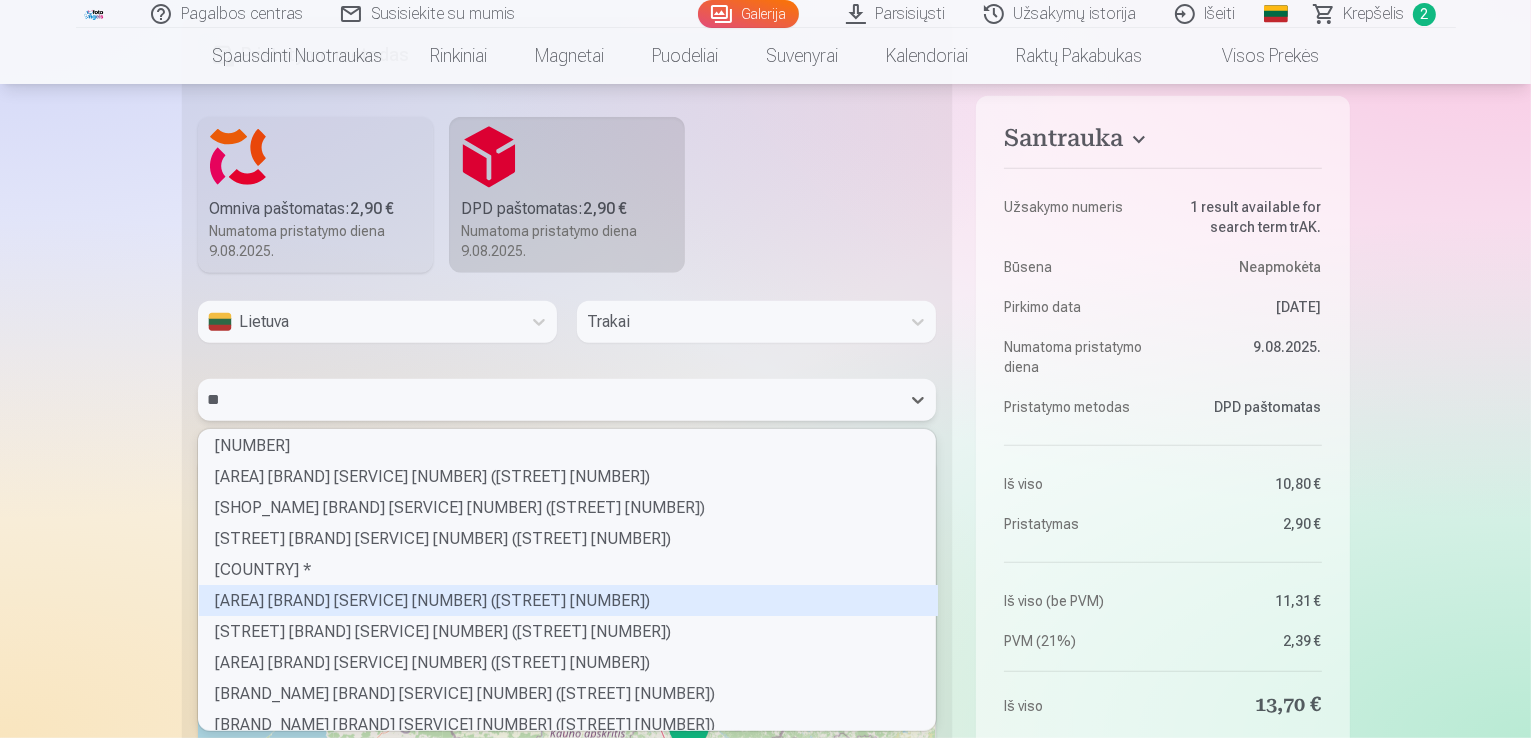 type on "*" 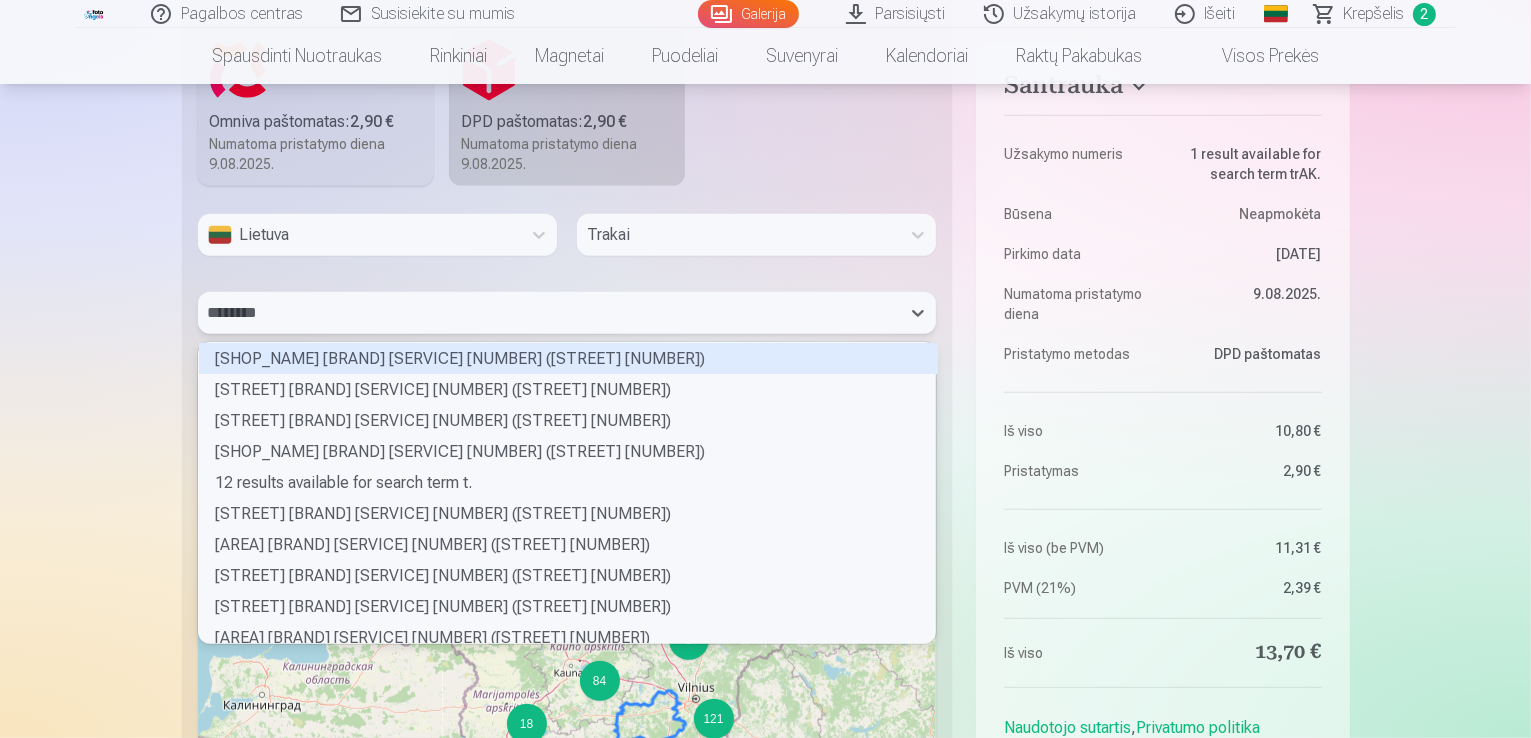 scroll, scrollTop: 1157, scrollLeft: 0, axis: vertical 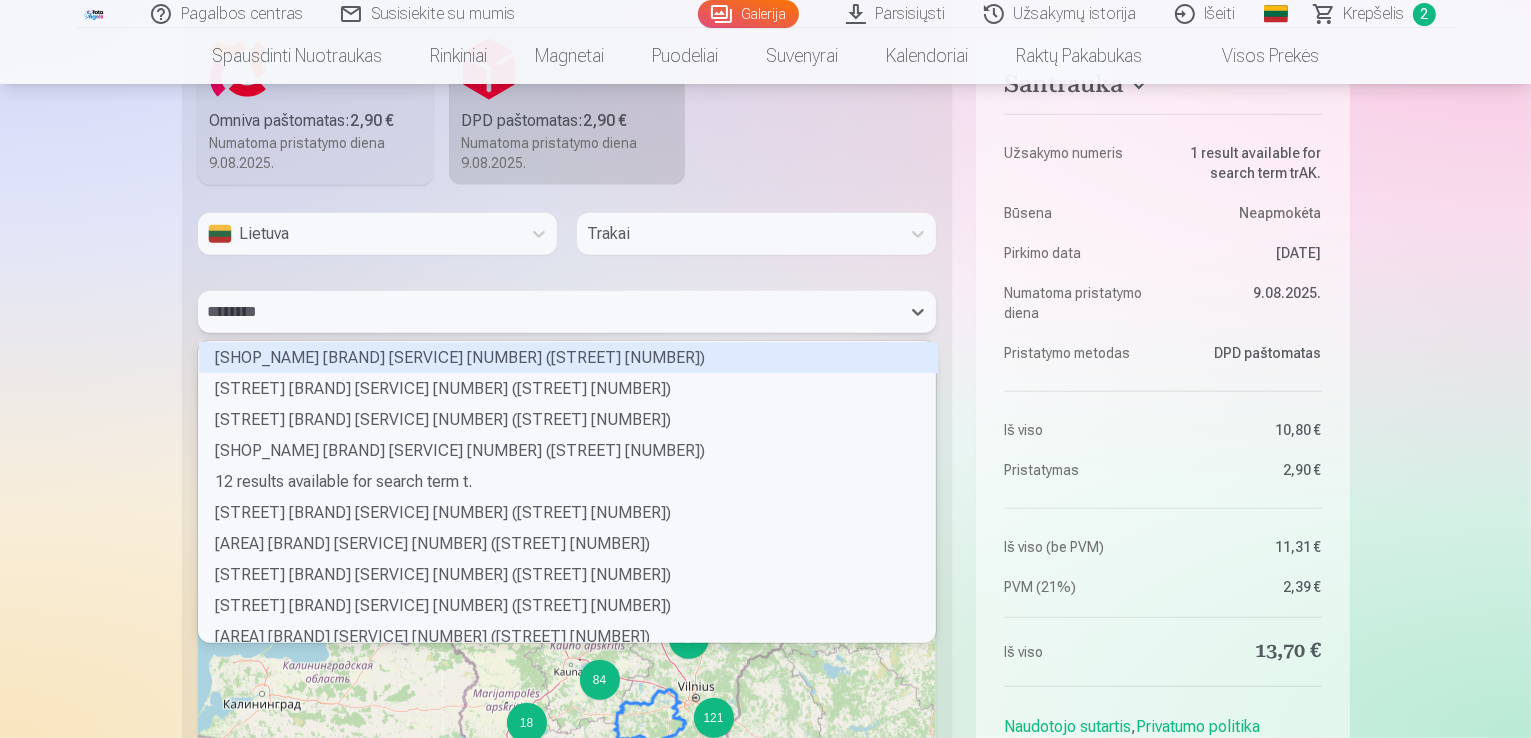 type on "*******" 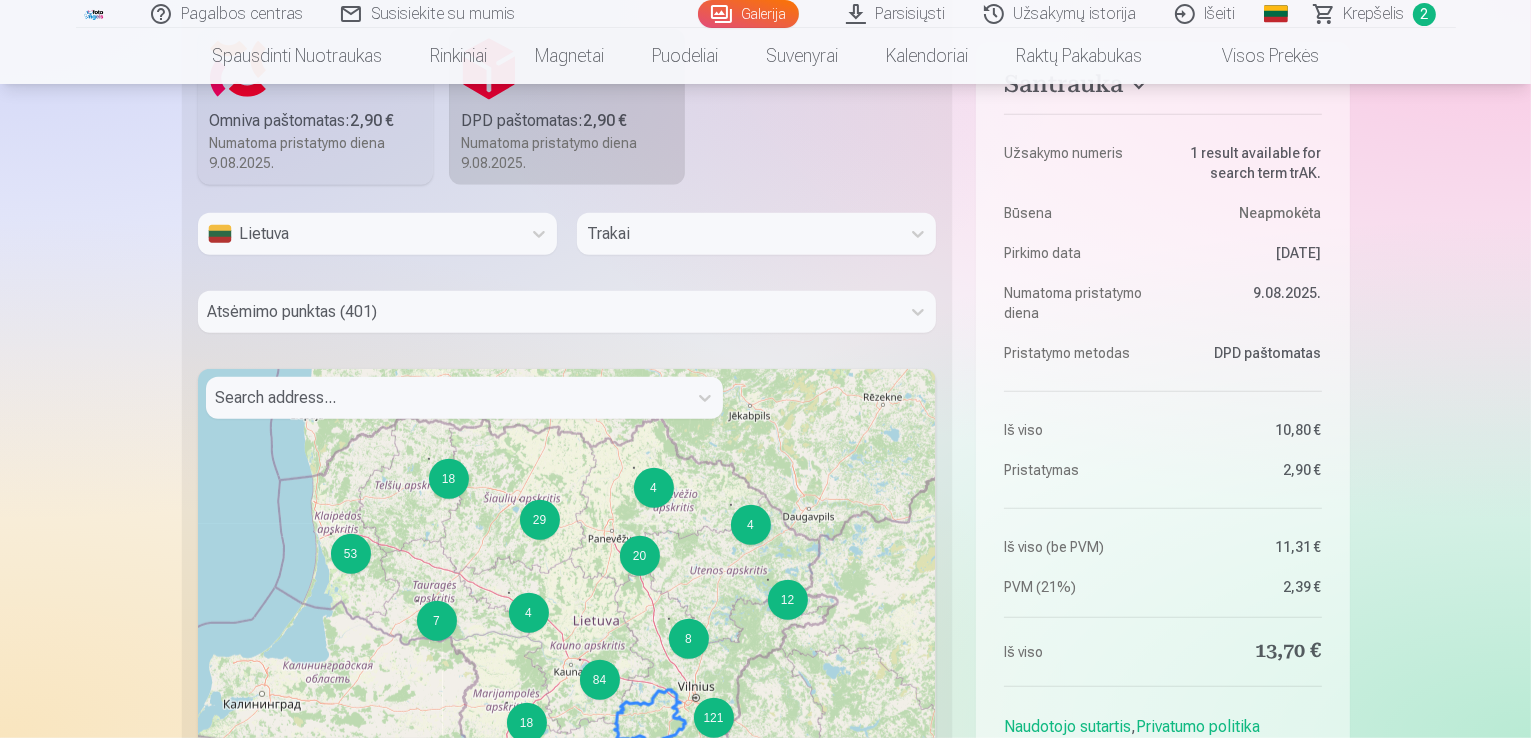 click on "210 gsm popierius, stulbinančios spalvos ir detalumas Pradedant nuo  3,60 € Profesionalios panoraminės grupinės nuotraukų spaudos 15×30 cm Ryškios spalvos ir detalės ant Fuji Film Crystal popieriaus Pradedant nuo  5,10 € Fotokoliažas iš 2 nuotraukų Du įsimintini momentai - vienas įstabus vaizdas Pradedant nuo  4,10 € Nuotraukos dokumentams Universalios ID nuotraukos (6 vnt.)  Pradedant nuo  4,40 € Didelės raiškos skaitmeninė nuotrauka JPG formatu Įamžinkite savo prisiminimus stulbinančiose detalėse Pradedant nuo  6,00 € See all products Rinkiniai Pilnas Atsiminimų Rinkinys – Spausdintos (15×23cm, 40% NUOLAIDA) ir 🎁 Skaitmeninės Nuotraukos Klasikinis rinkinys Pradedant nuo  19,20 € Populiarus rinkinys Pradedant nuo  24,00 € ," at bounding box center [765, 209] 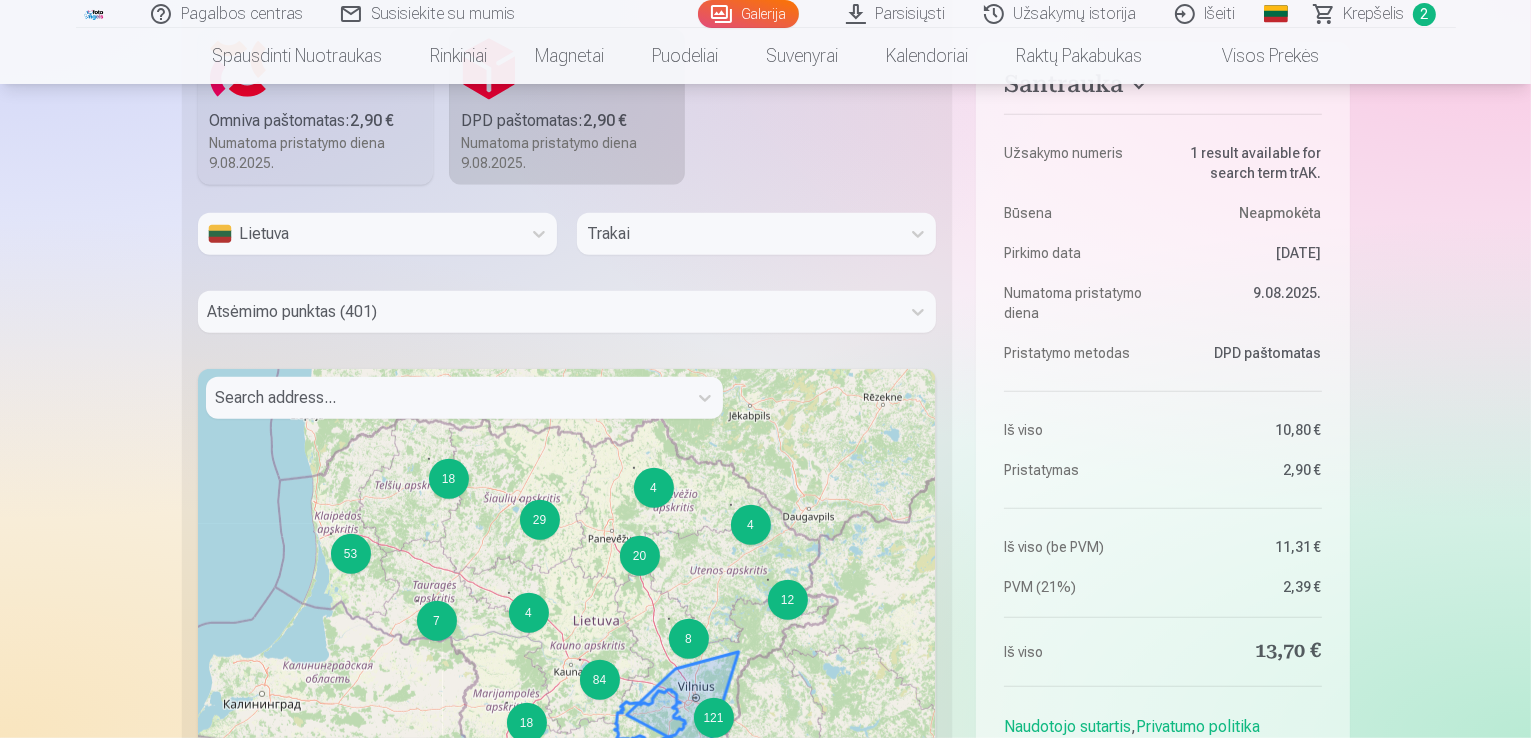 click on "121" at bounding box center [714, 718] 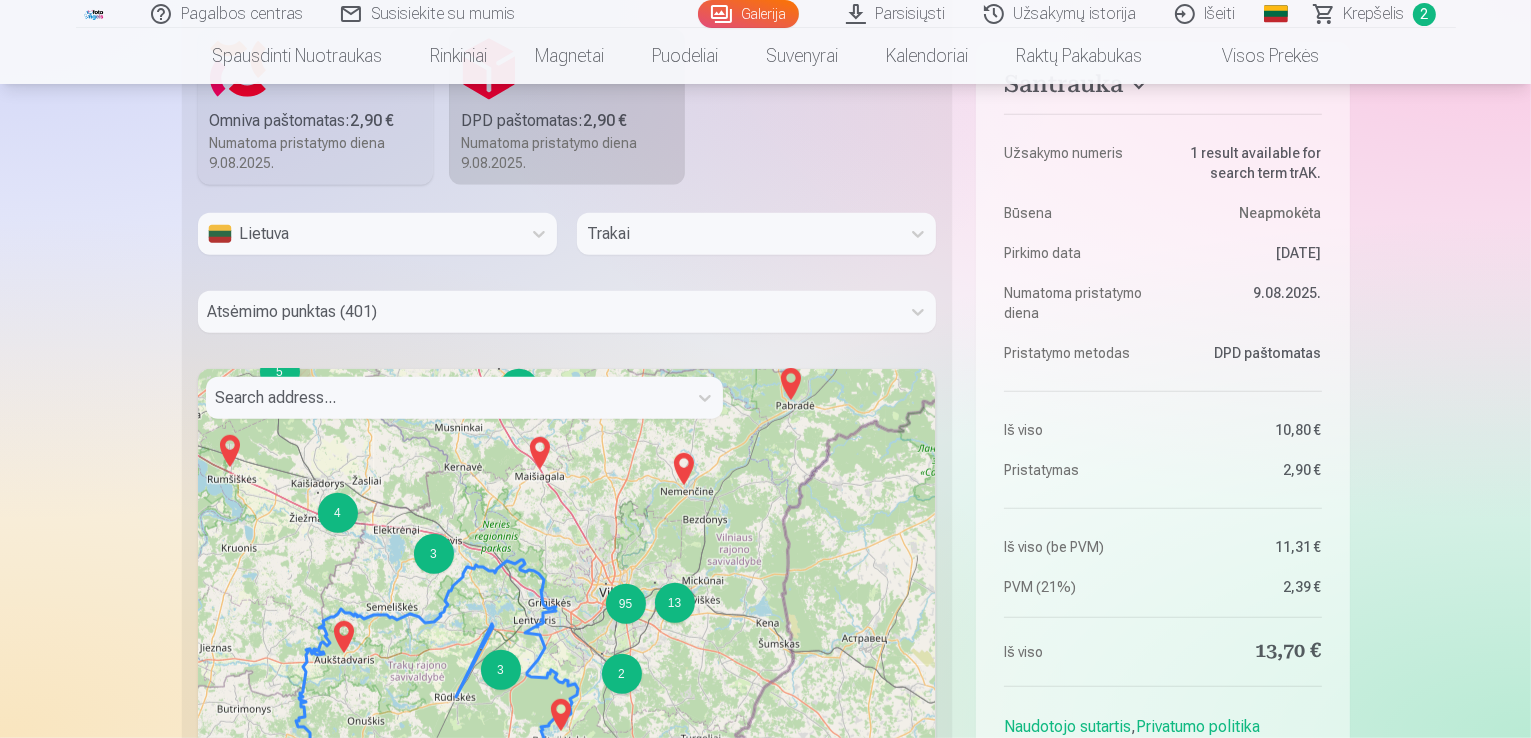 click on "3" at bounding box center [501, 670] 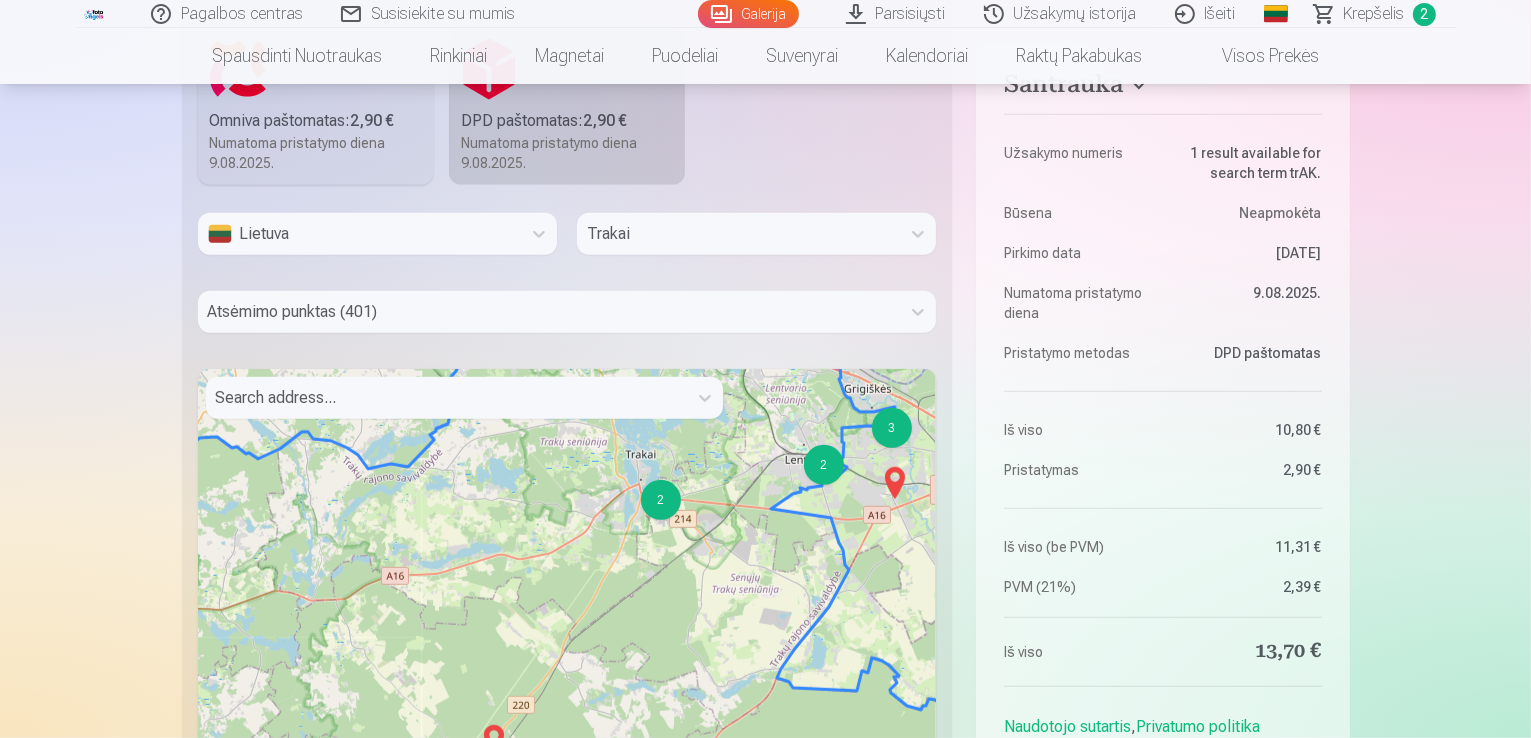 click on "2" at bounding box center (661, 500) 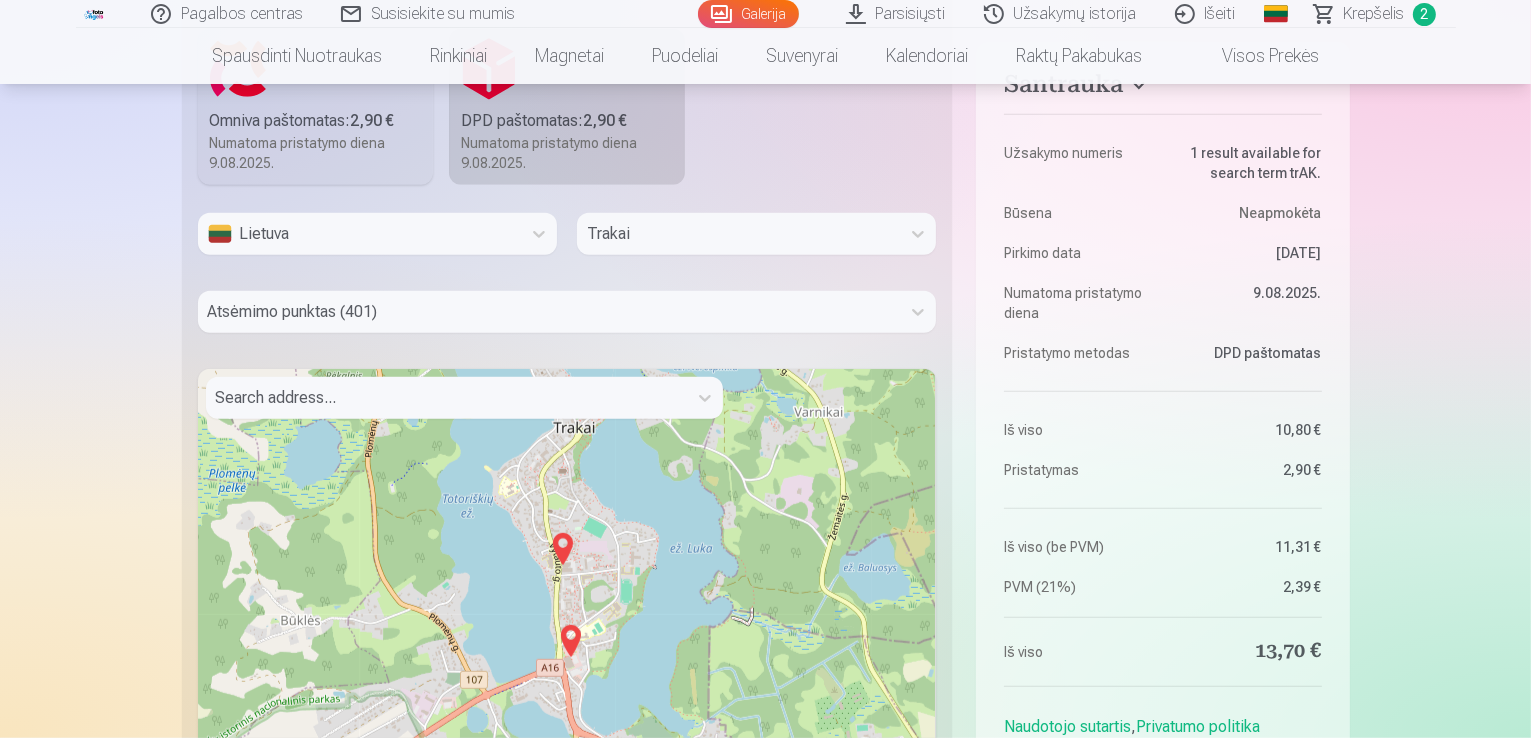 click at bounding box center [571, 641] 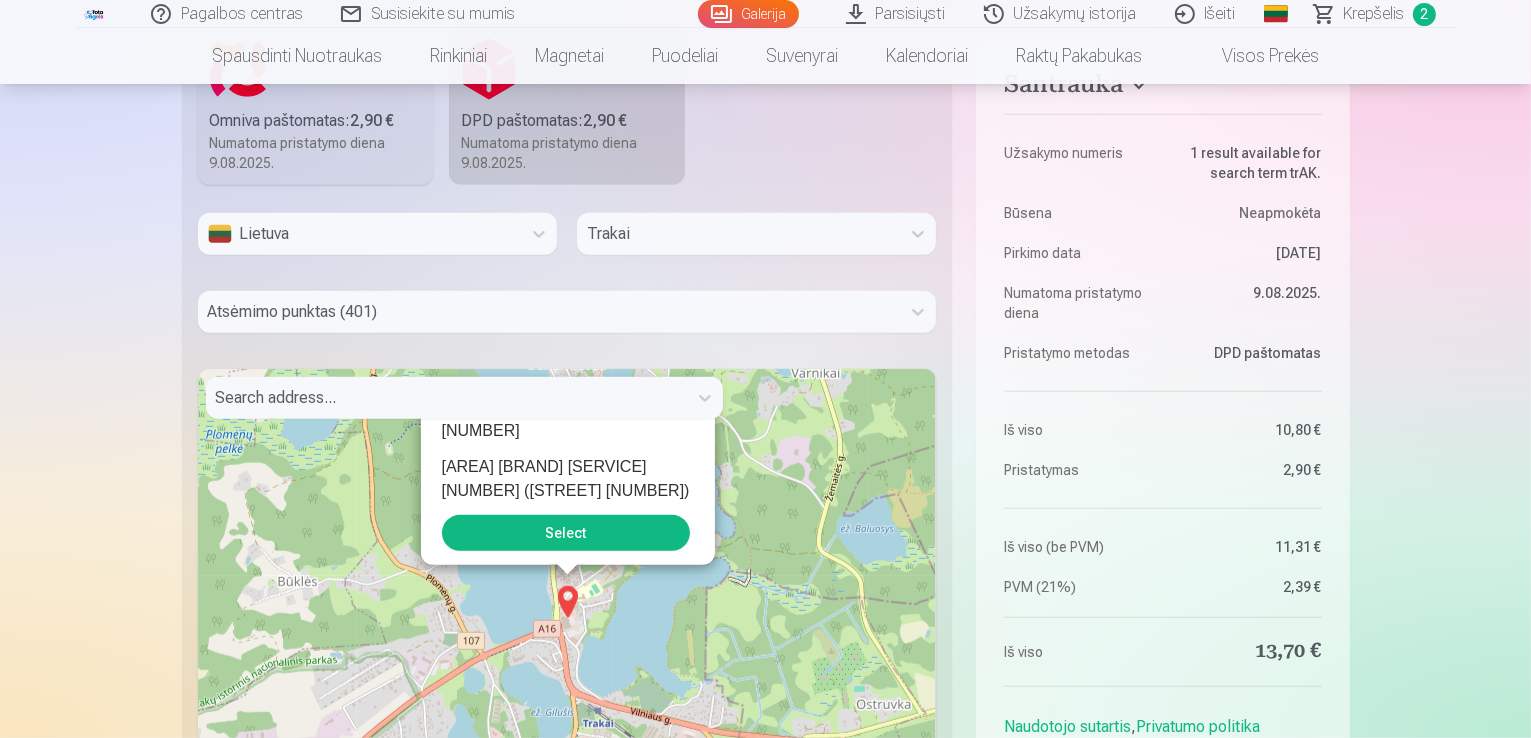 click on "2 results available for search term tr." at bounding box center (566, 473) 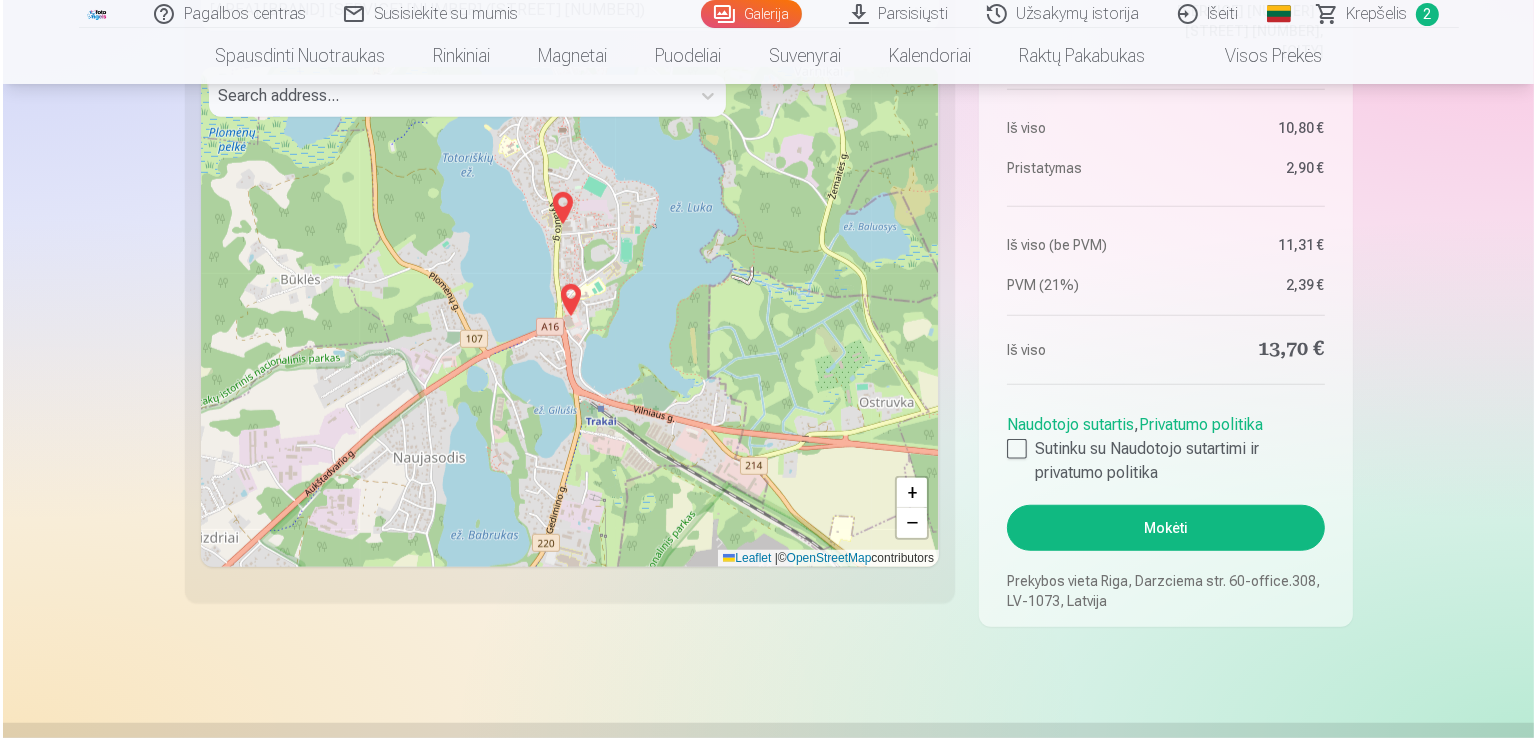 scroll, scrollTop: 1480, scrollLeft: 0, axis: vertical 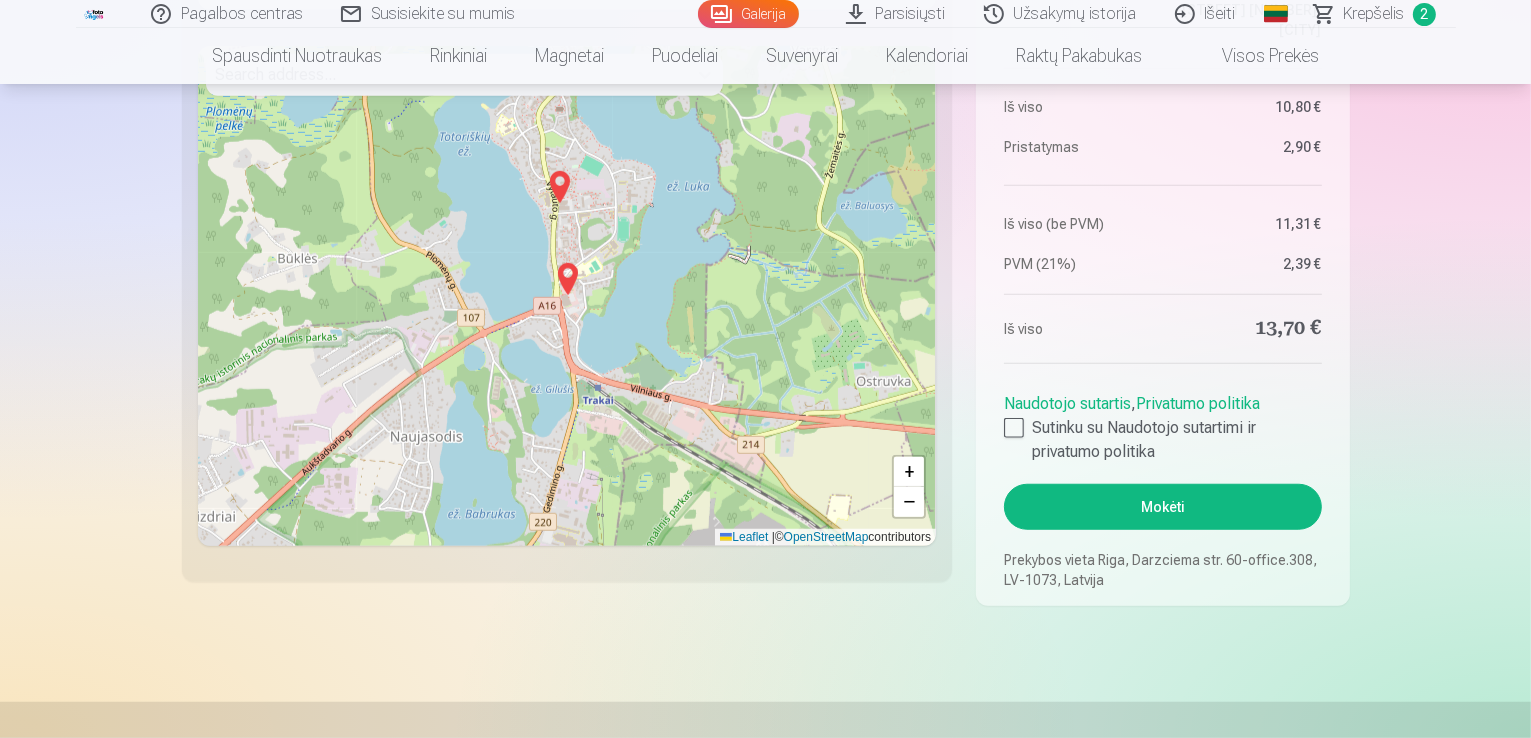 click on "Mokėti" at bounding box center (1162, 507) 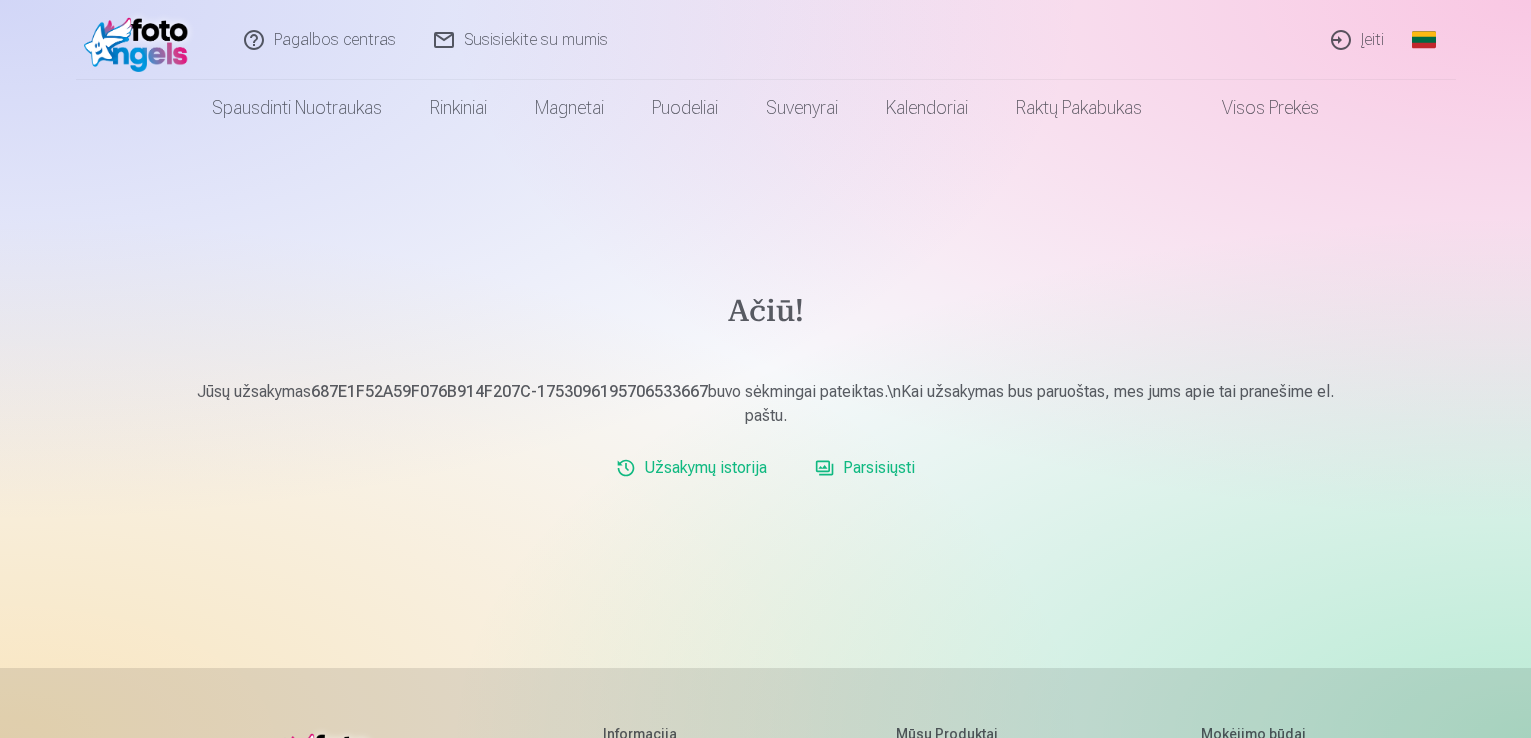 scroll, scrollTop: 0, scrollLeft: 0, axis: both 